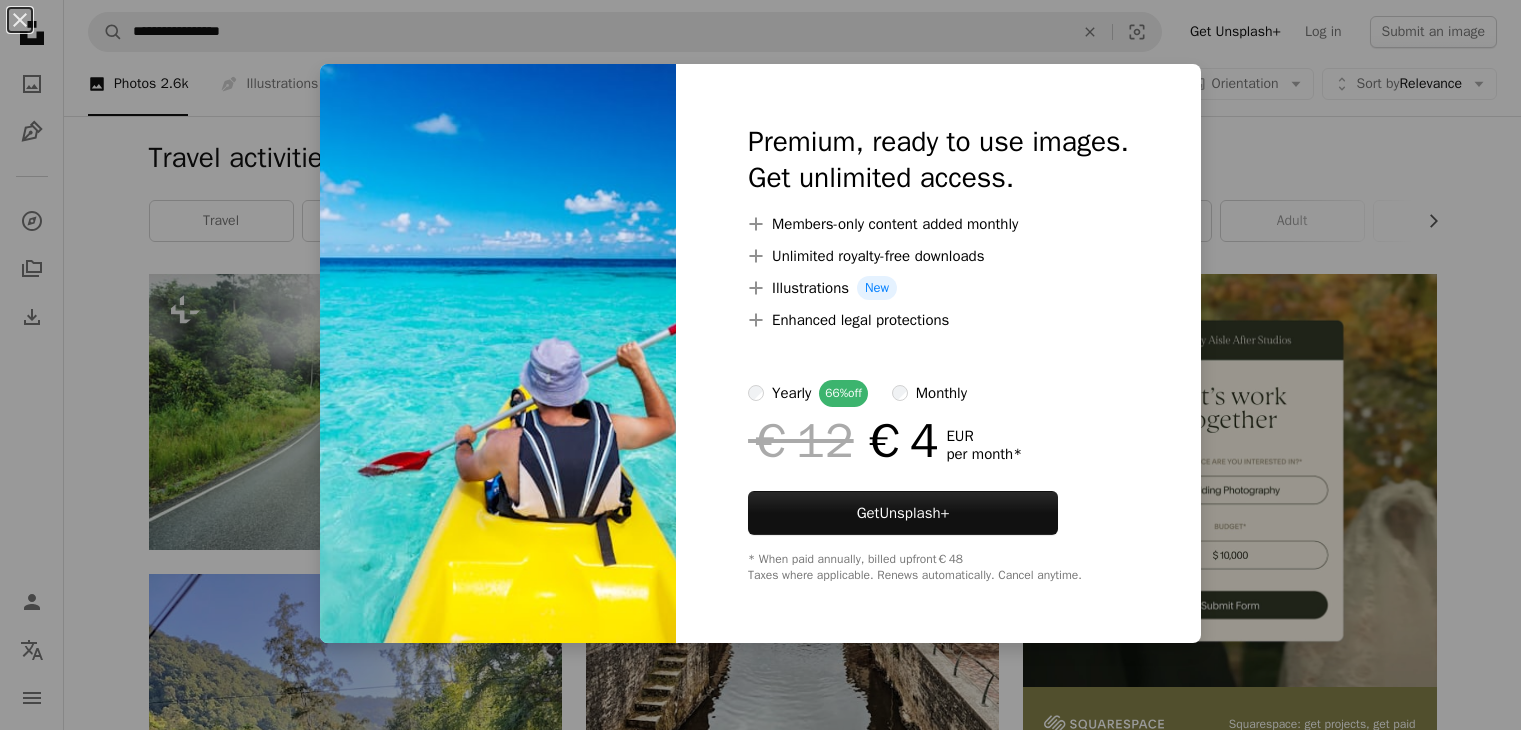 scroll, scrollTop: 1800, scrollLeft: 0, axis: vertical 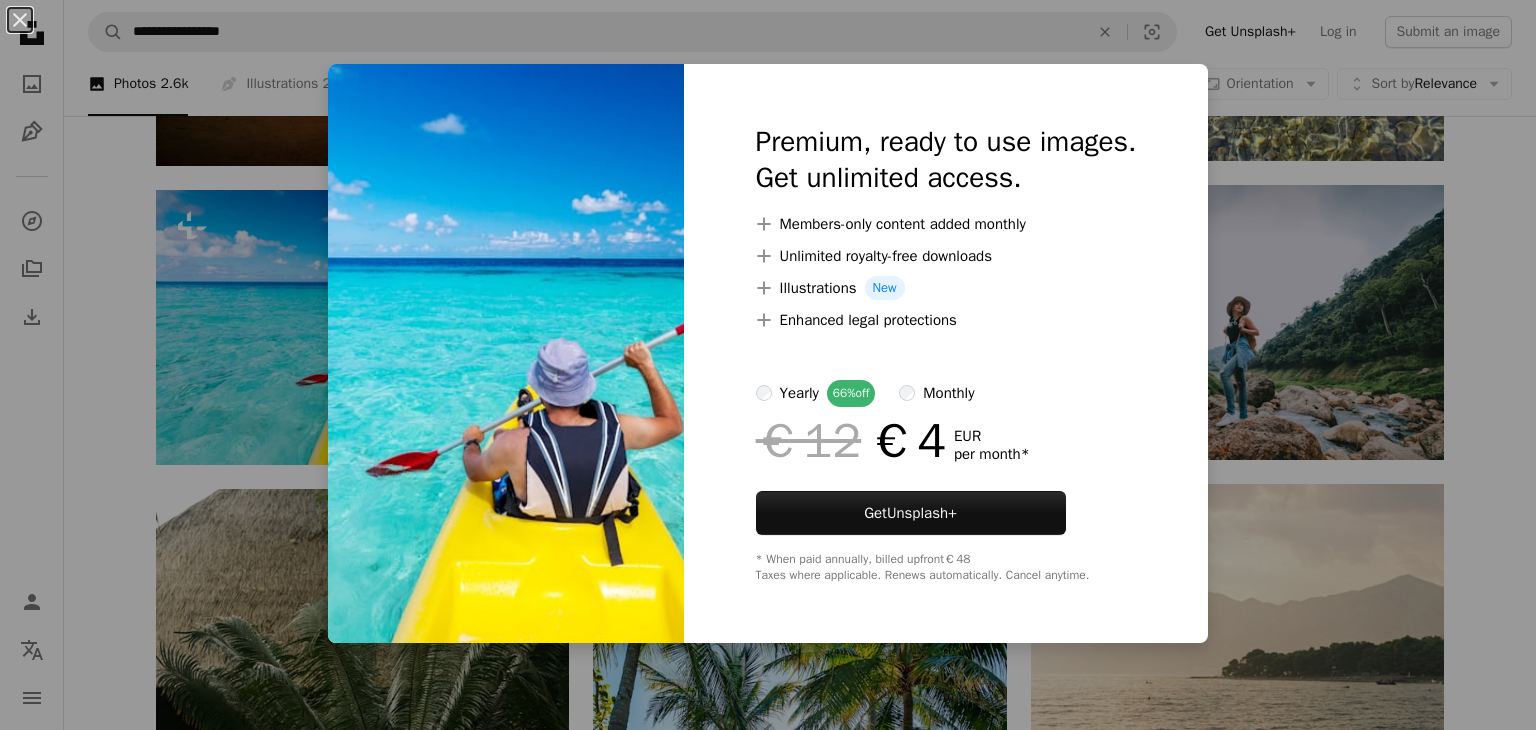click on "An X shape Premium, ready to use images. Get unlimited access. A plus sign Members-only content added monthly A plus sign Unlimited royalty-free downloads A plus sign Illustrations  New A plus sign Enhanced legal protections yearly 66%  off monthly €12   €4 EUR per month * Get  Unsplash+ * When paid annually, billed upfront  €48 Taxes where applicable. Renews automatically. Cancel anytime." at bounding box center (768, 365) 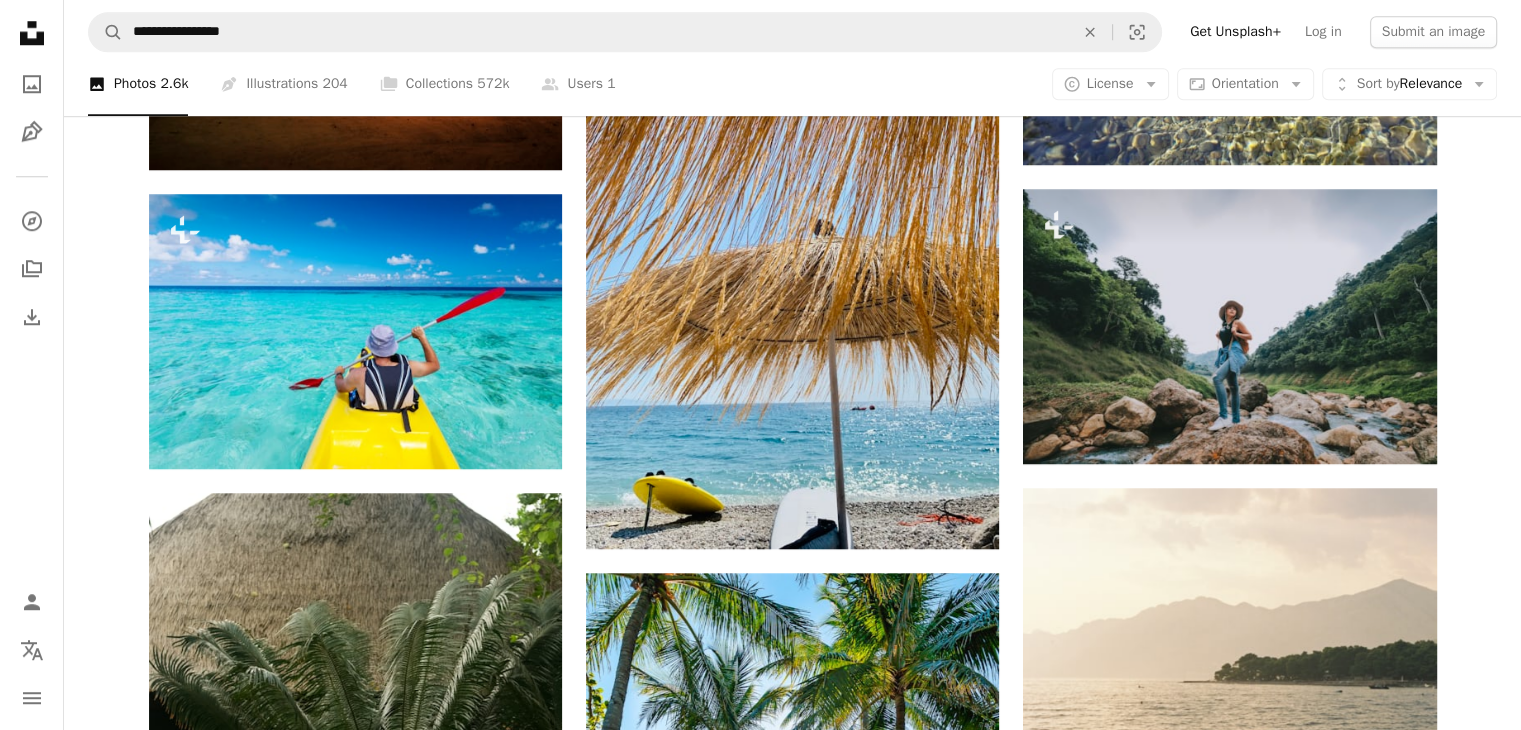 scroll, scrollTop: 1800, scrollLeft: 0, axis: vertical 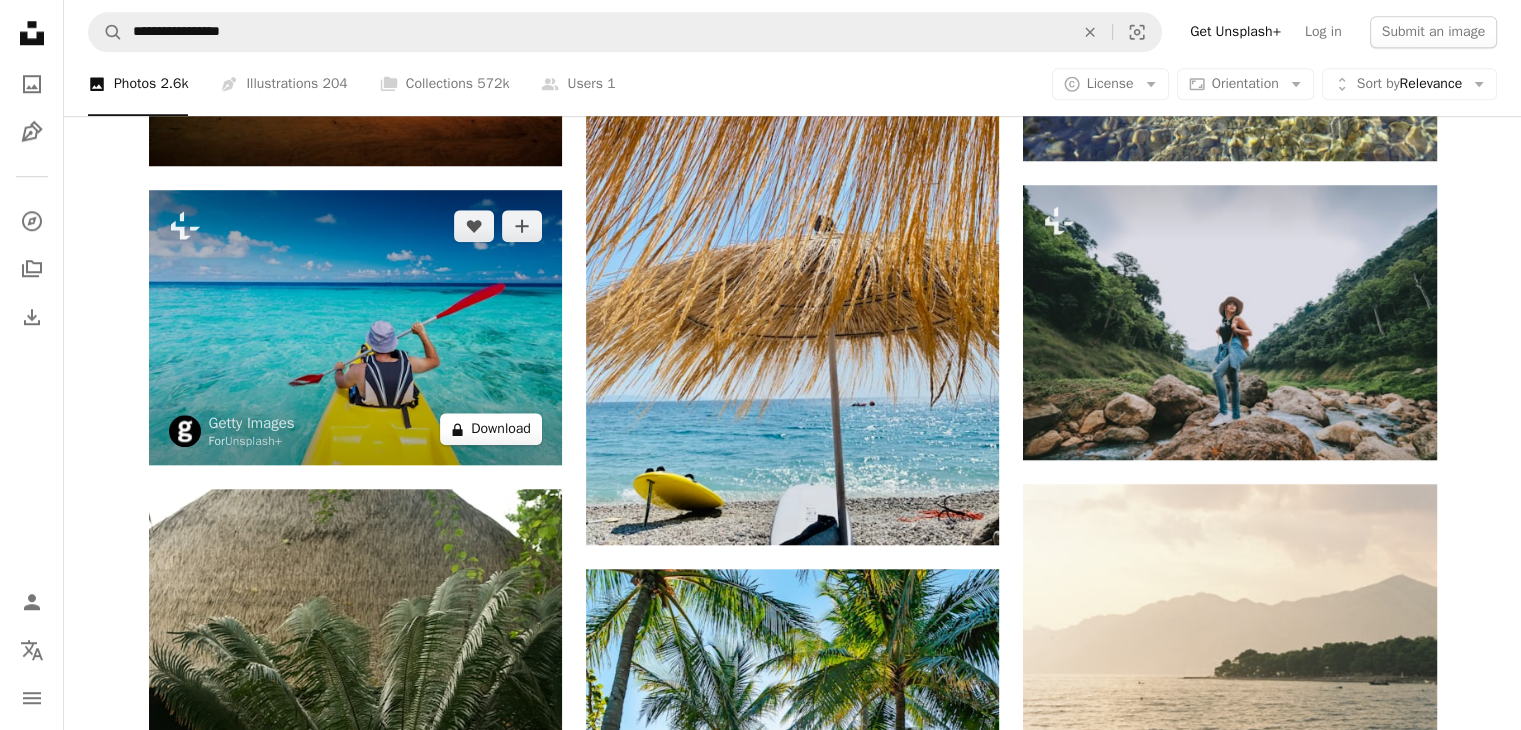click on "A lock   Download" at bounding box center [491, 429] 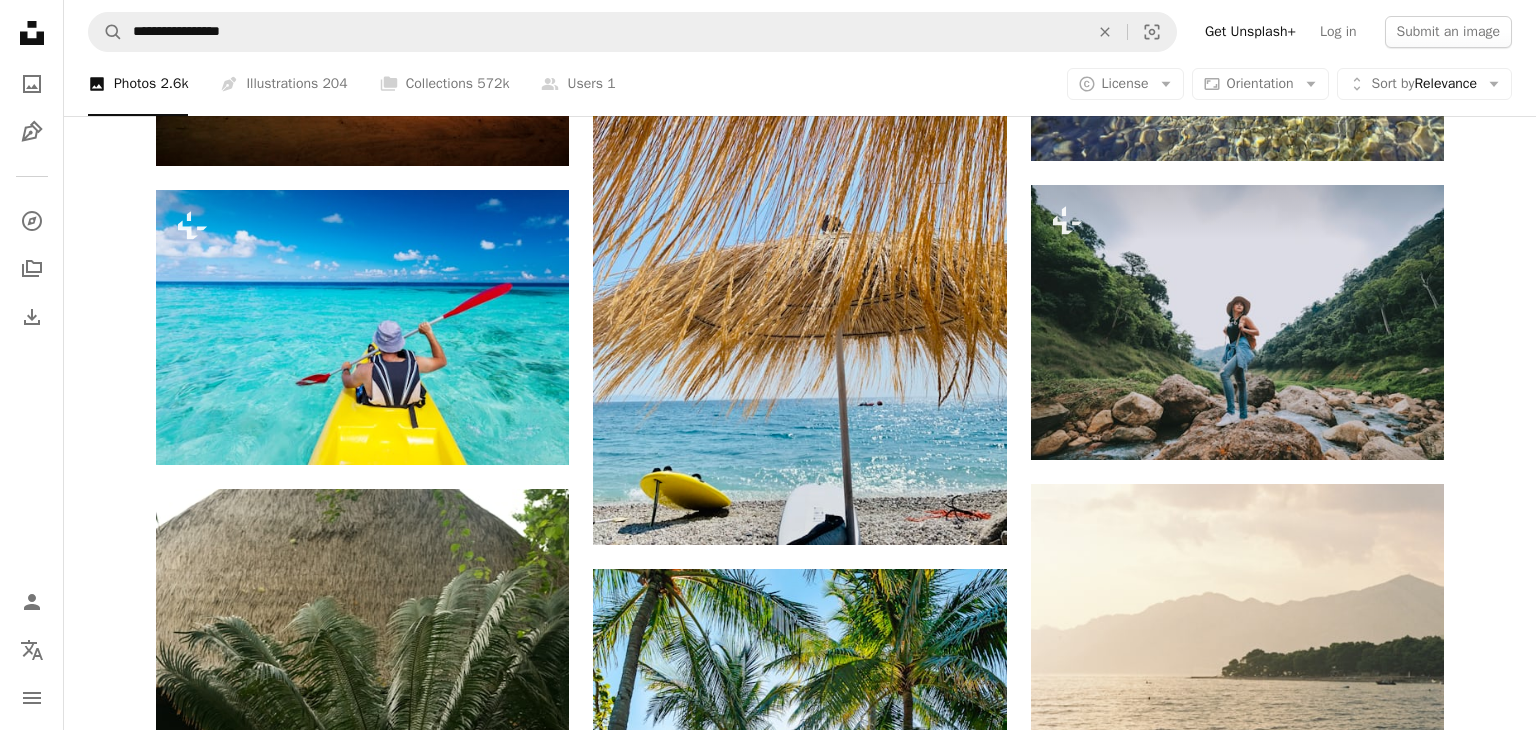 click on "An X shape Premium, ready to use images. Get unlimited access. A plus sign Members-only content added monthly A plus sign Unlimited royalty-free downloads A plus sign Illustrations  New A plus sign Enhanced legal protections yearly 66%  off monthly €12   €4 EUR per month * Get  Unsplash+ * When paid annually, billed upfront  €48 Taxes where applicable. Renews automatically. Cancel anytime." at bounding box center (768, 3413) 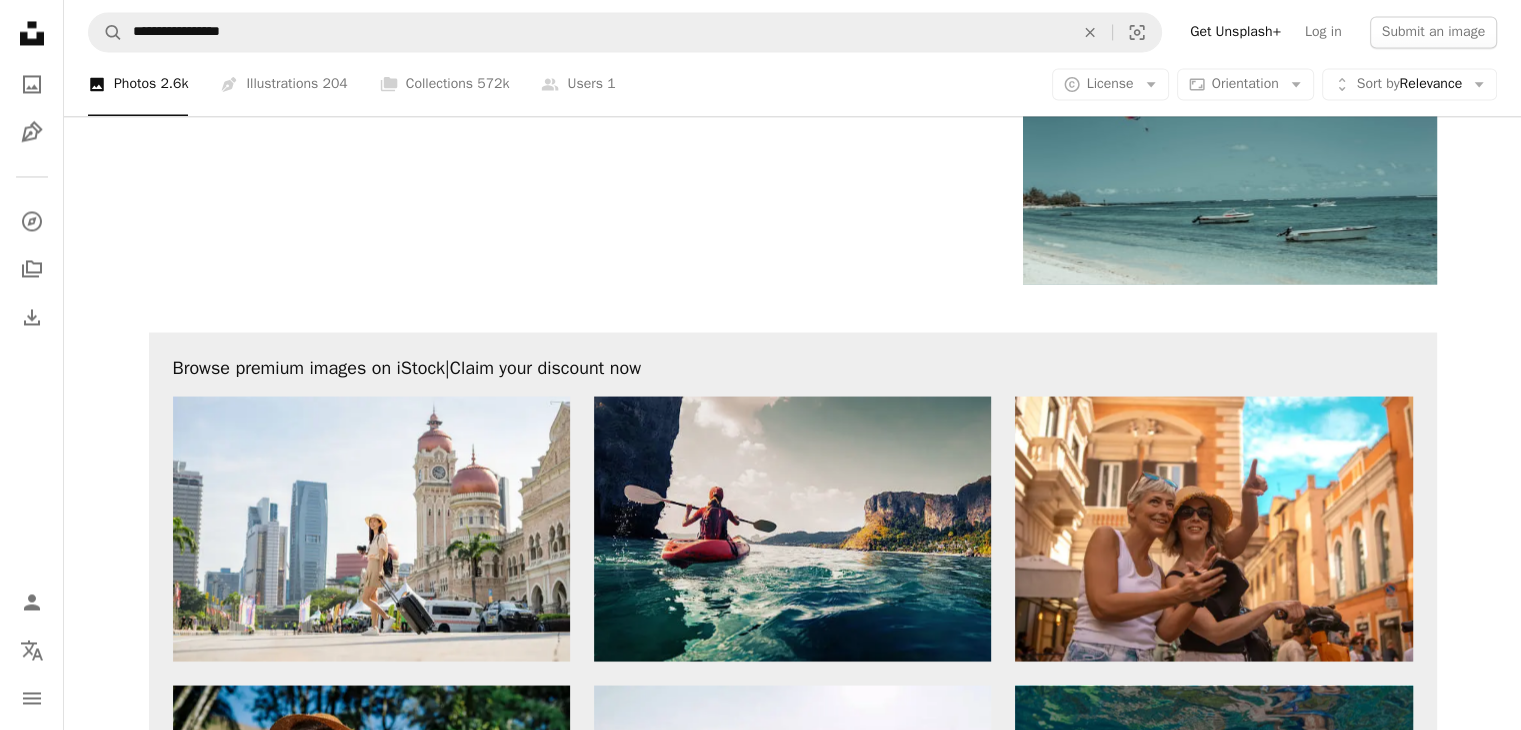 scroll, scrollTop: 3600, scrollLeft: 0, axis: vertical 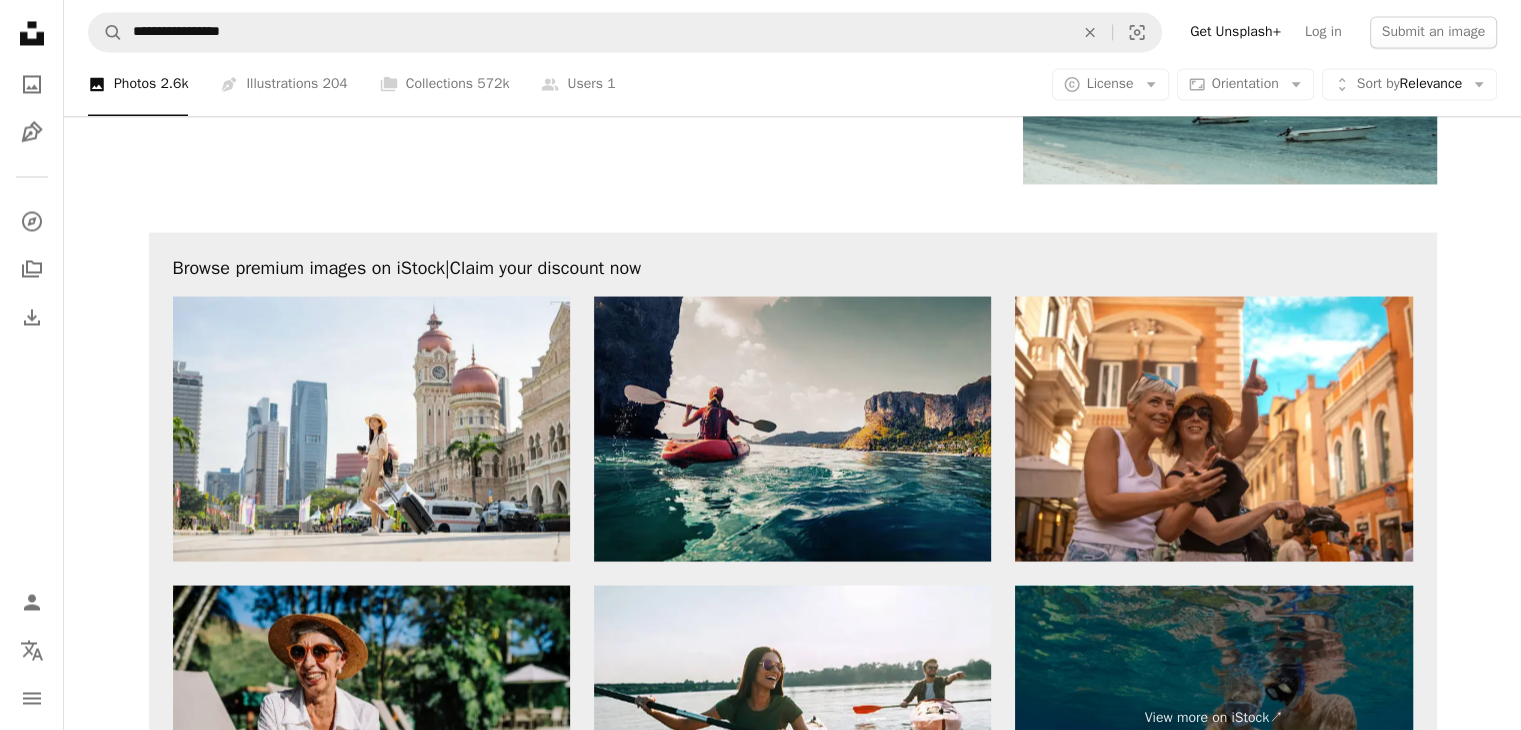 click at bounding box center (792, 428) 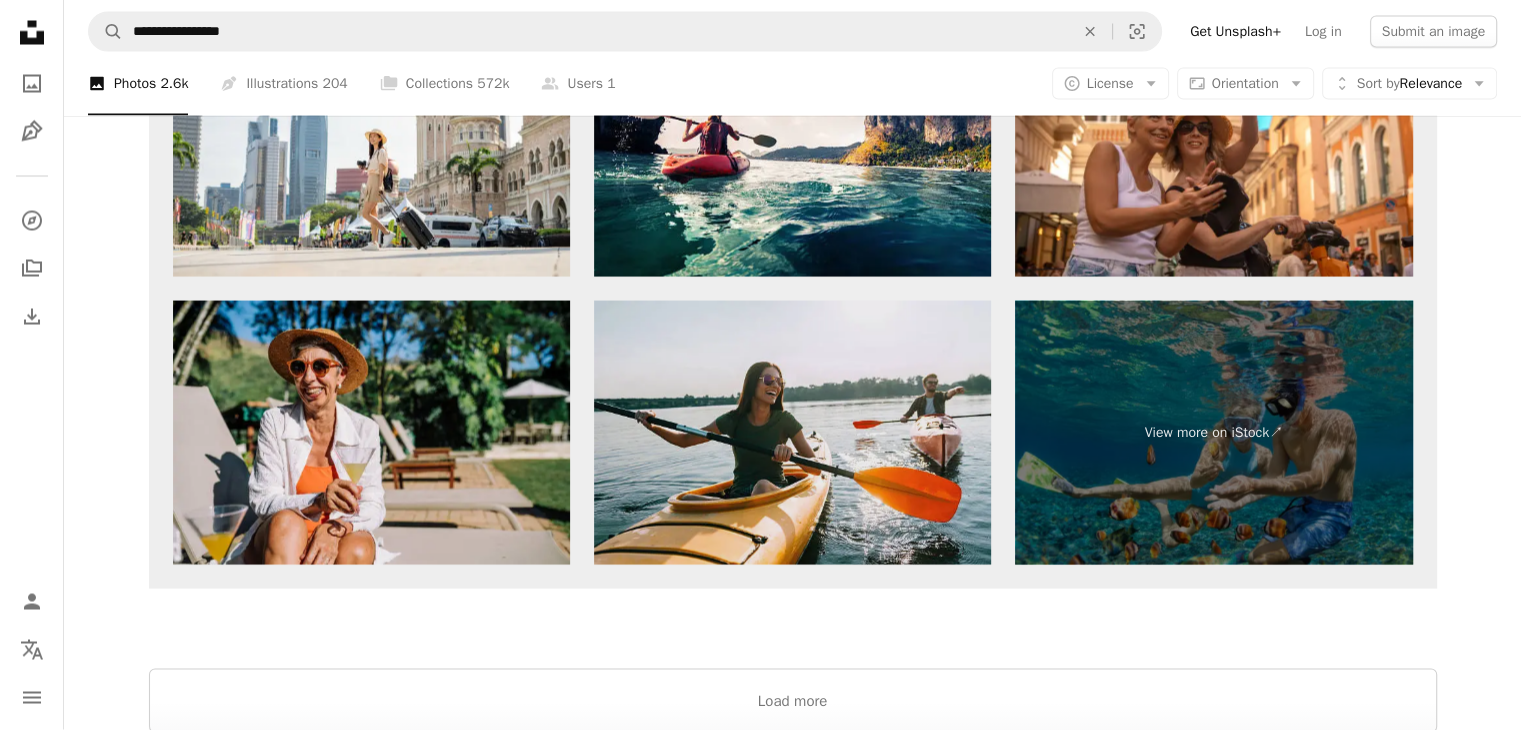 scroll, scrollTop: 3900, scrollLeft: 0, axis: vertical 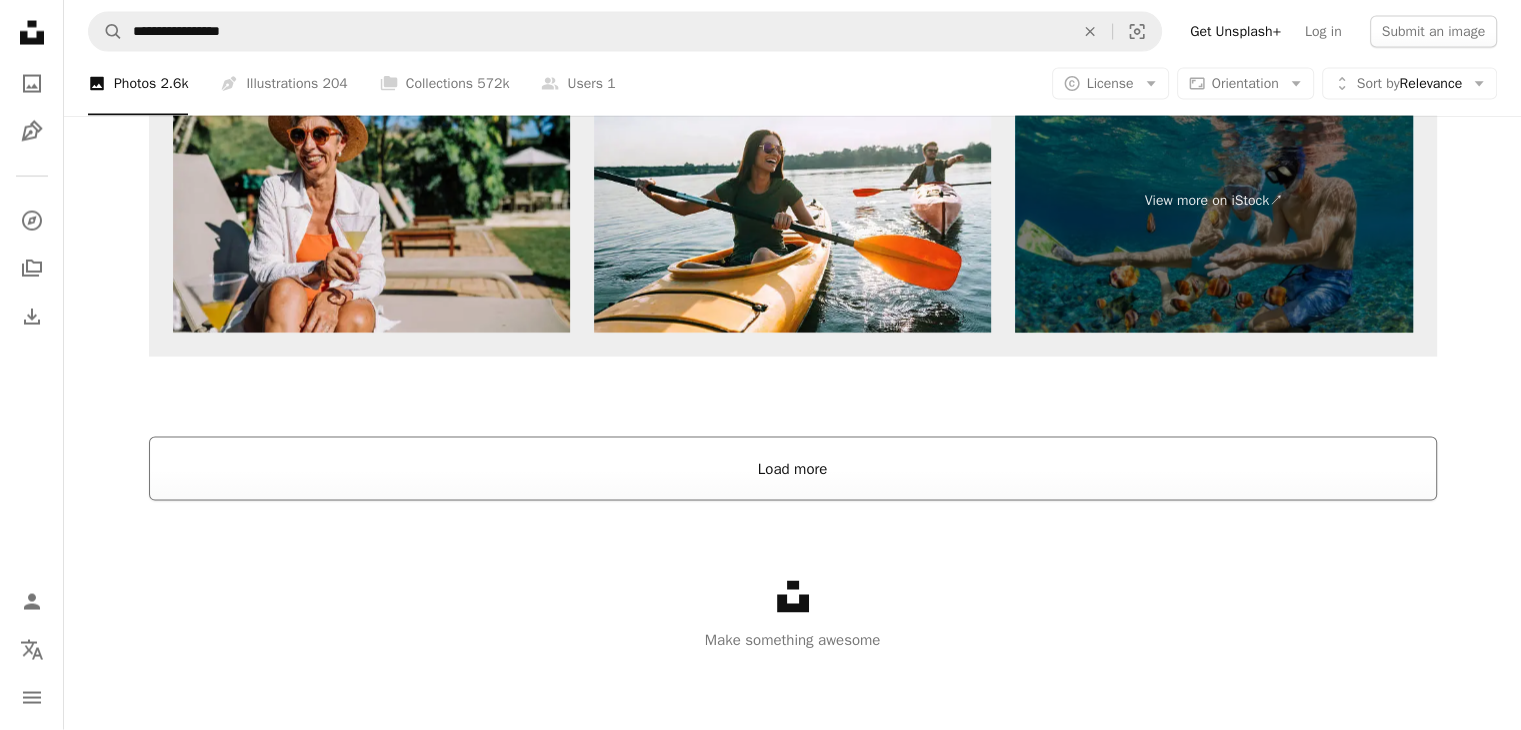 click on "Load more" at bounding box center [793, 469] 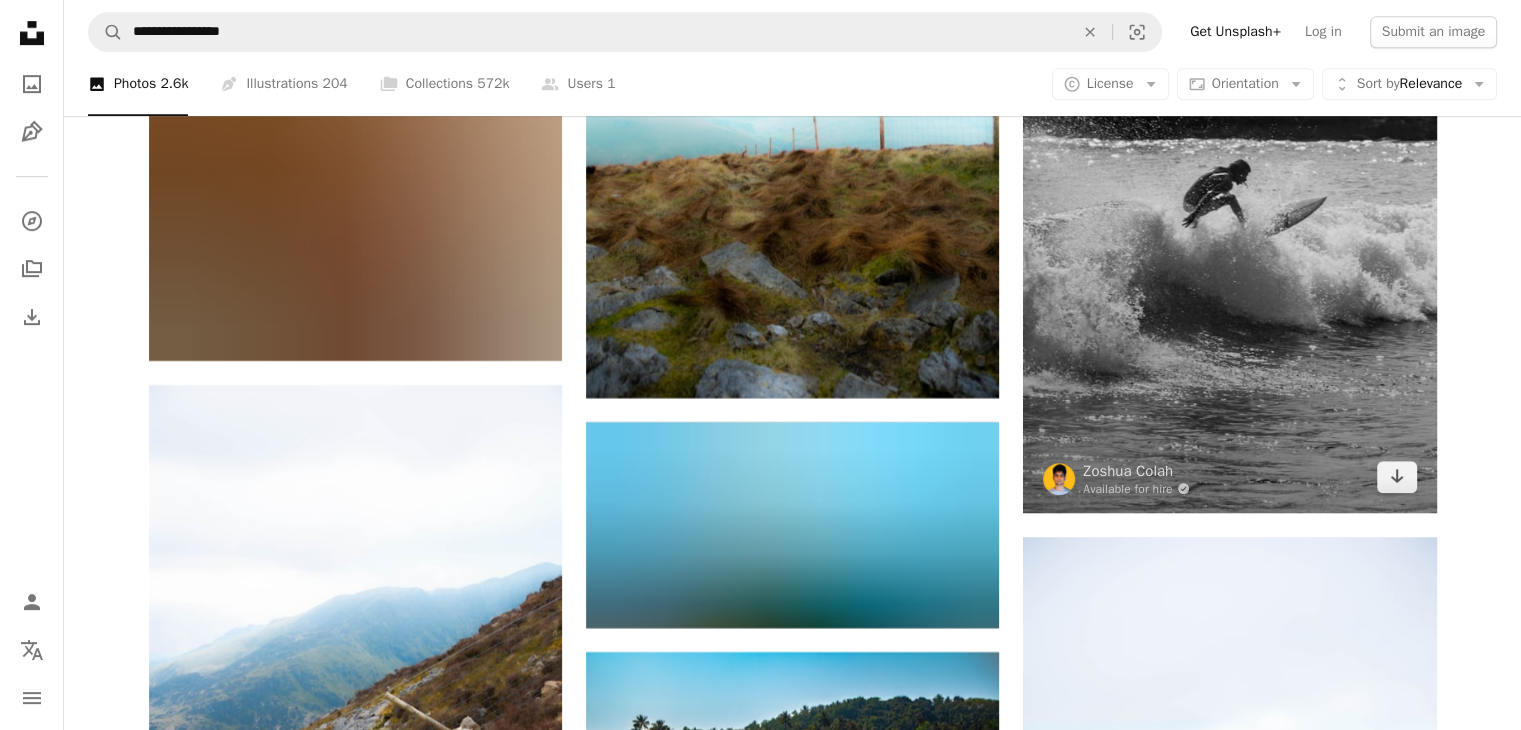 scroll, scrollTop: 8716, scrollLeft: 0, axis: vertical 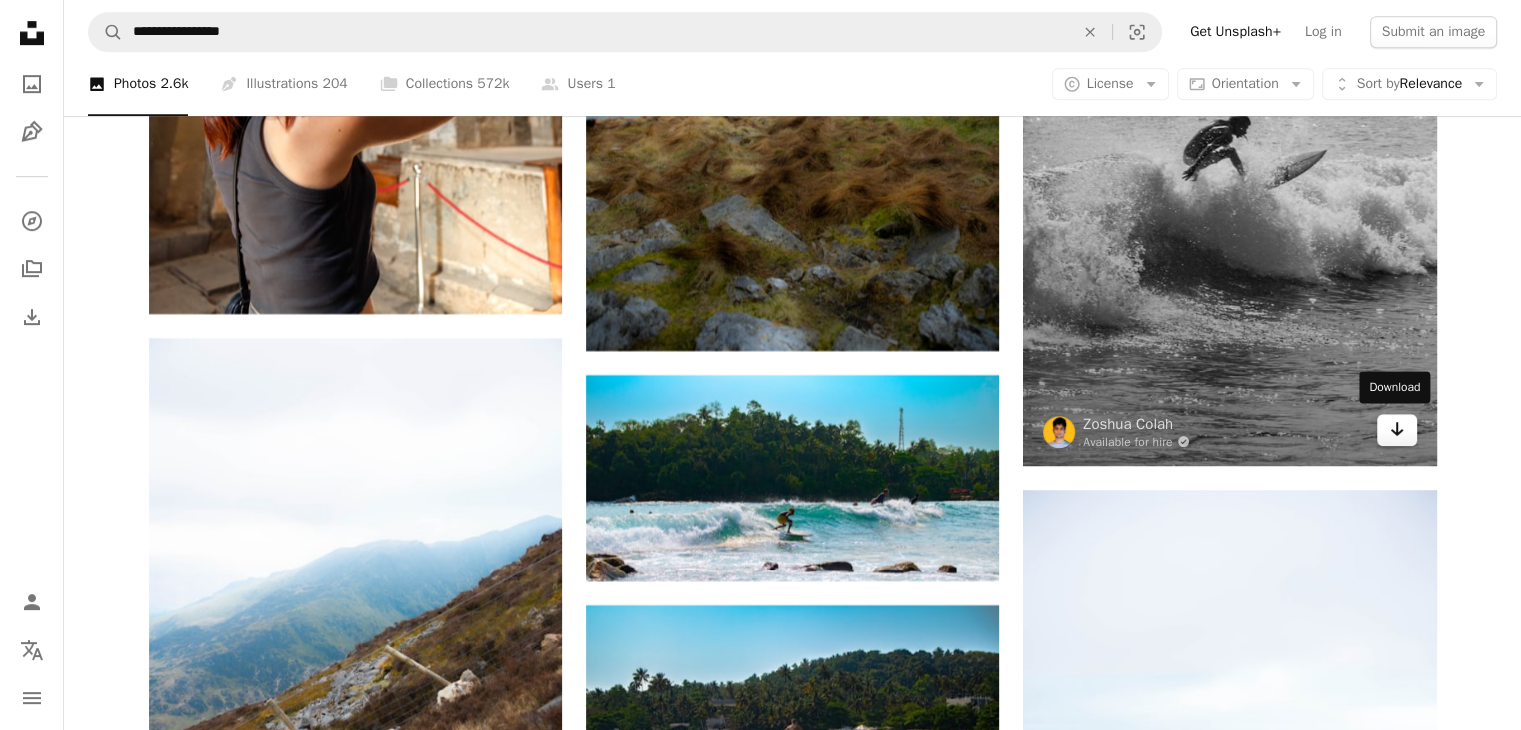 click on "Arrow pointing down" 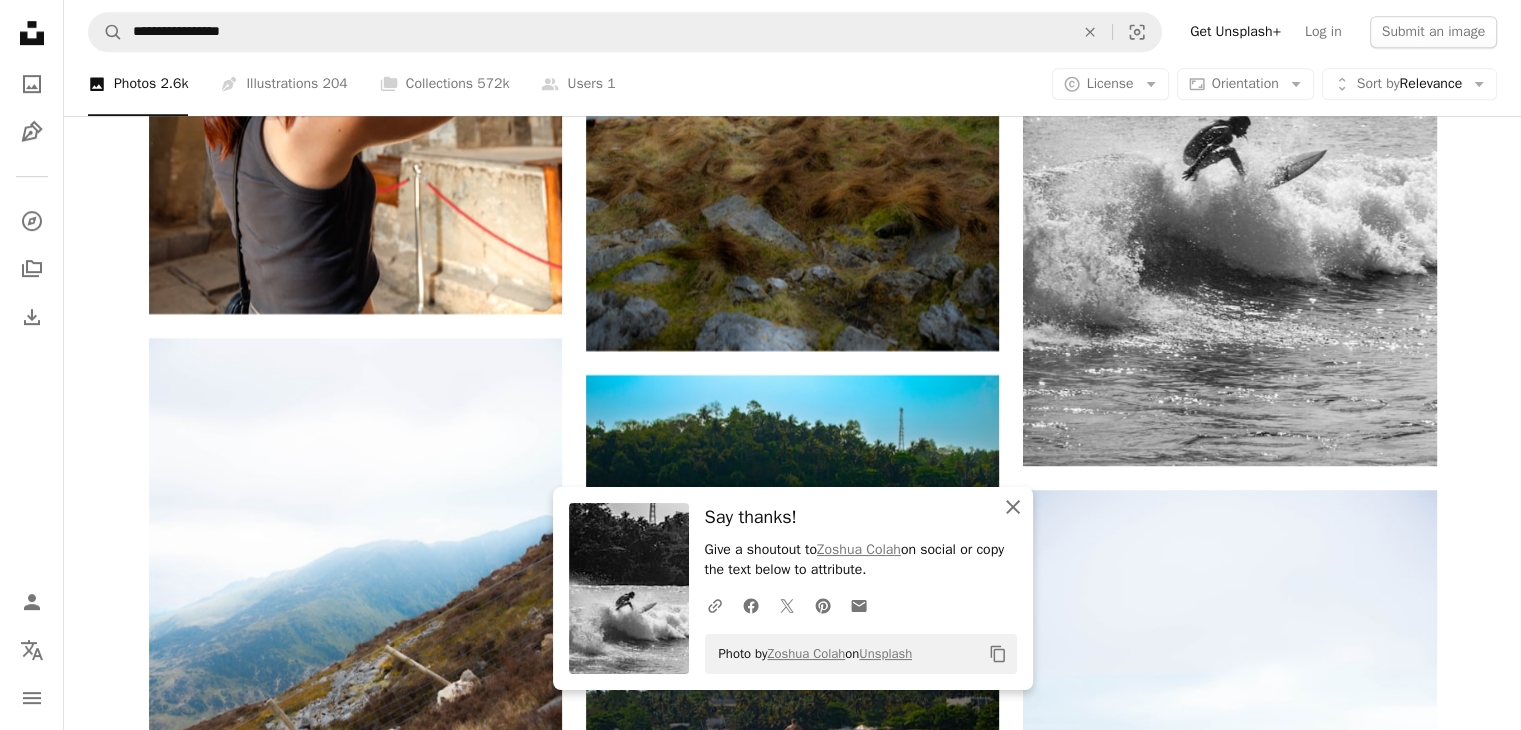click on "An X shape" 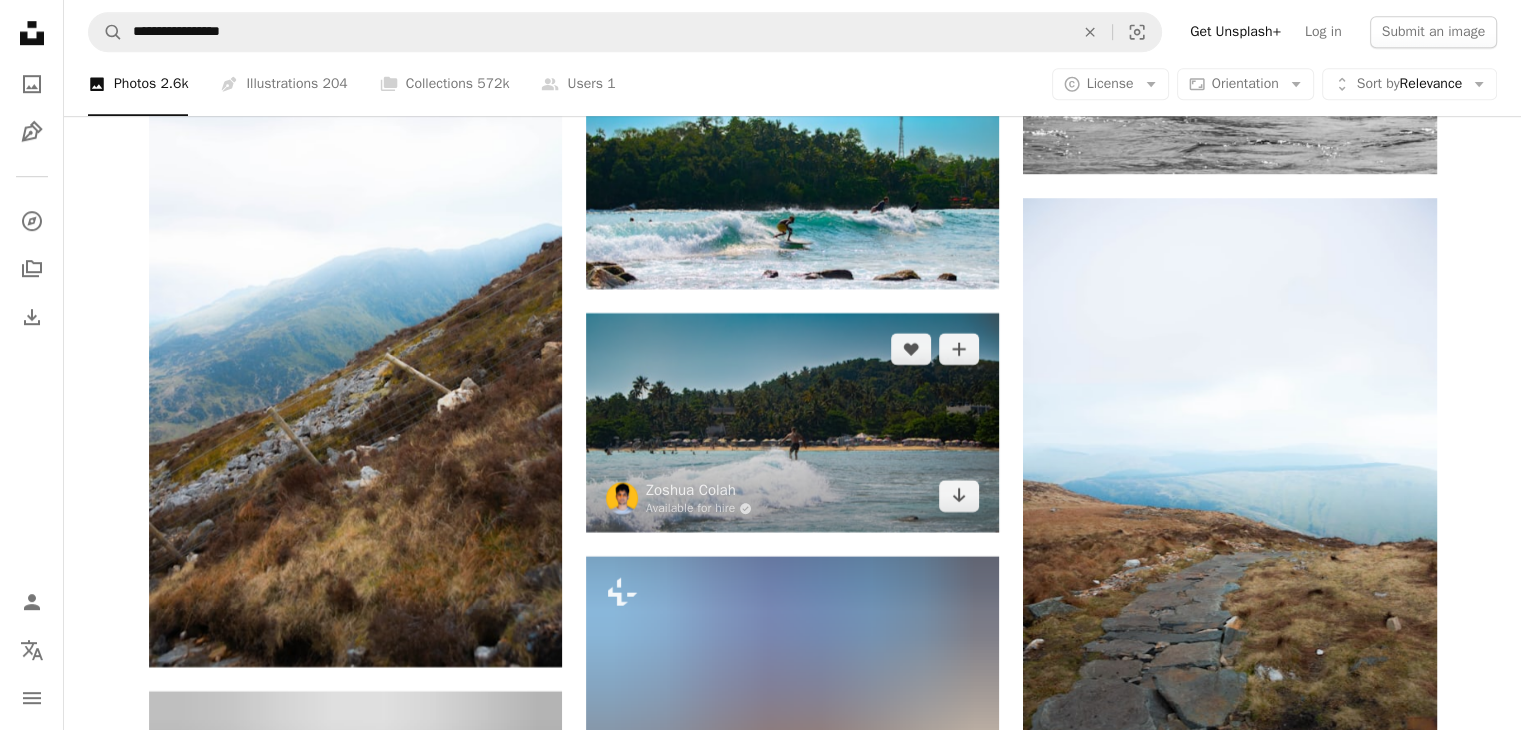 scroll, scrollTop: 8816, scrollLeft: 0, axis: vertical 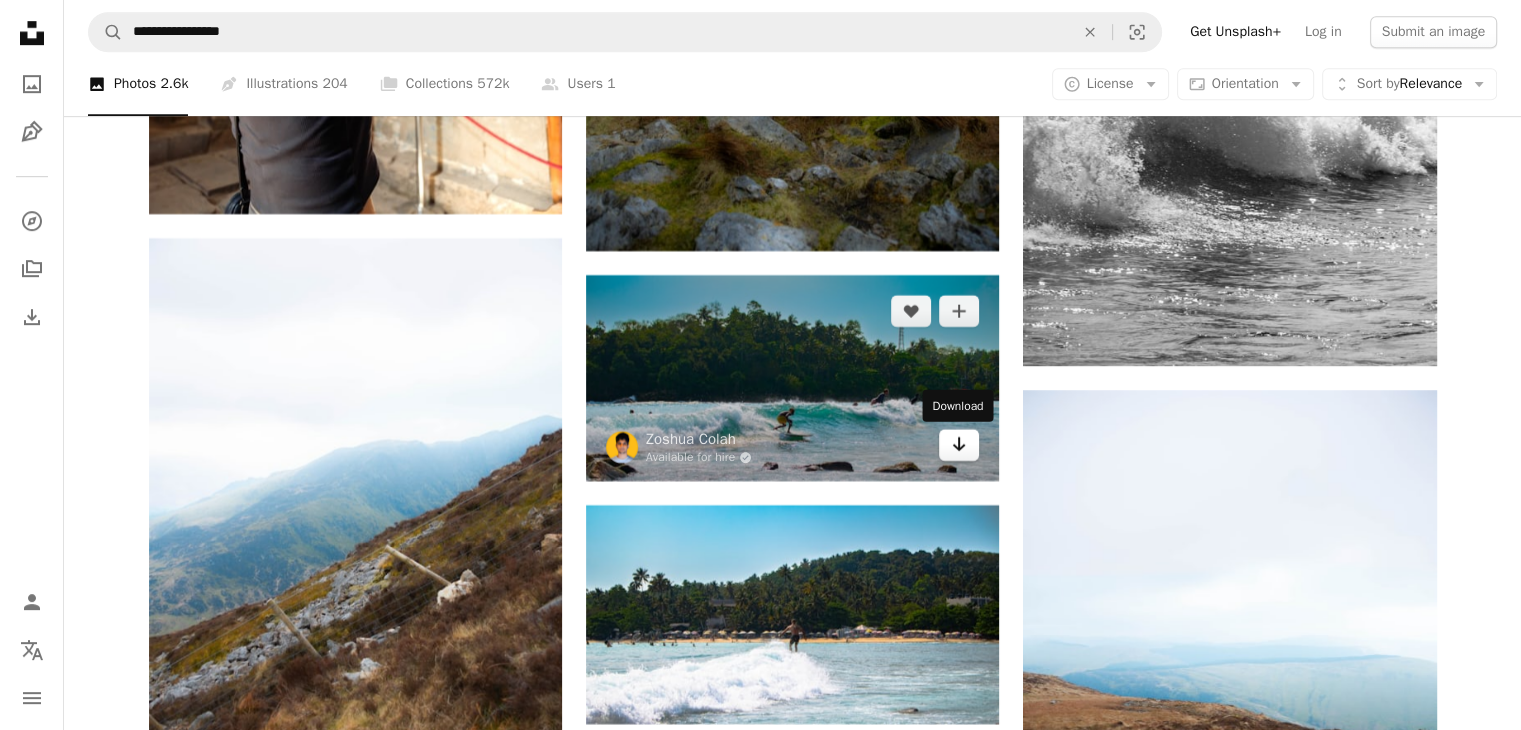 click on "Arrow pointing down" 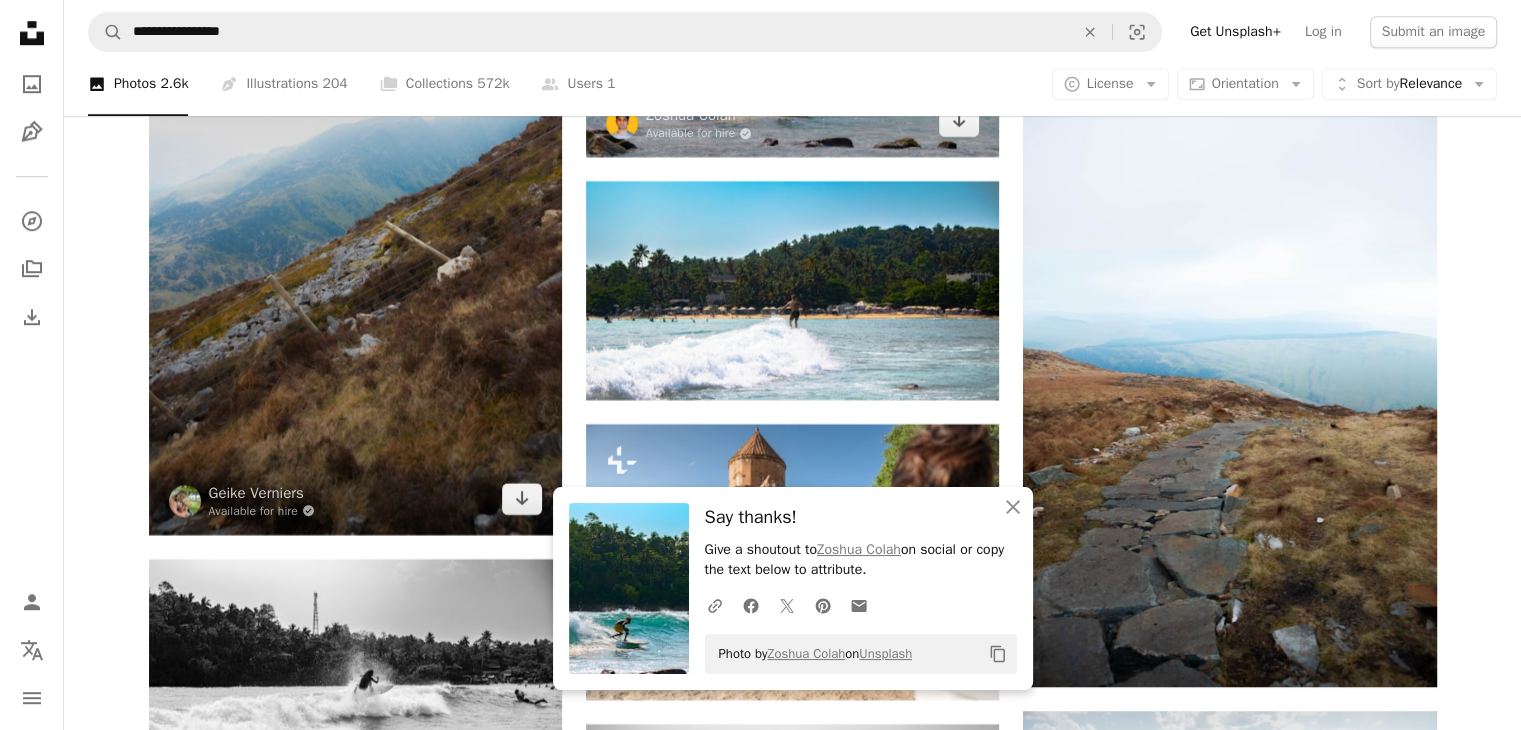 scroll, scrollTop: 9216, scrollLeft: 0, axis: vertical 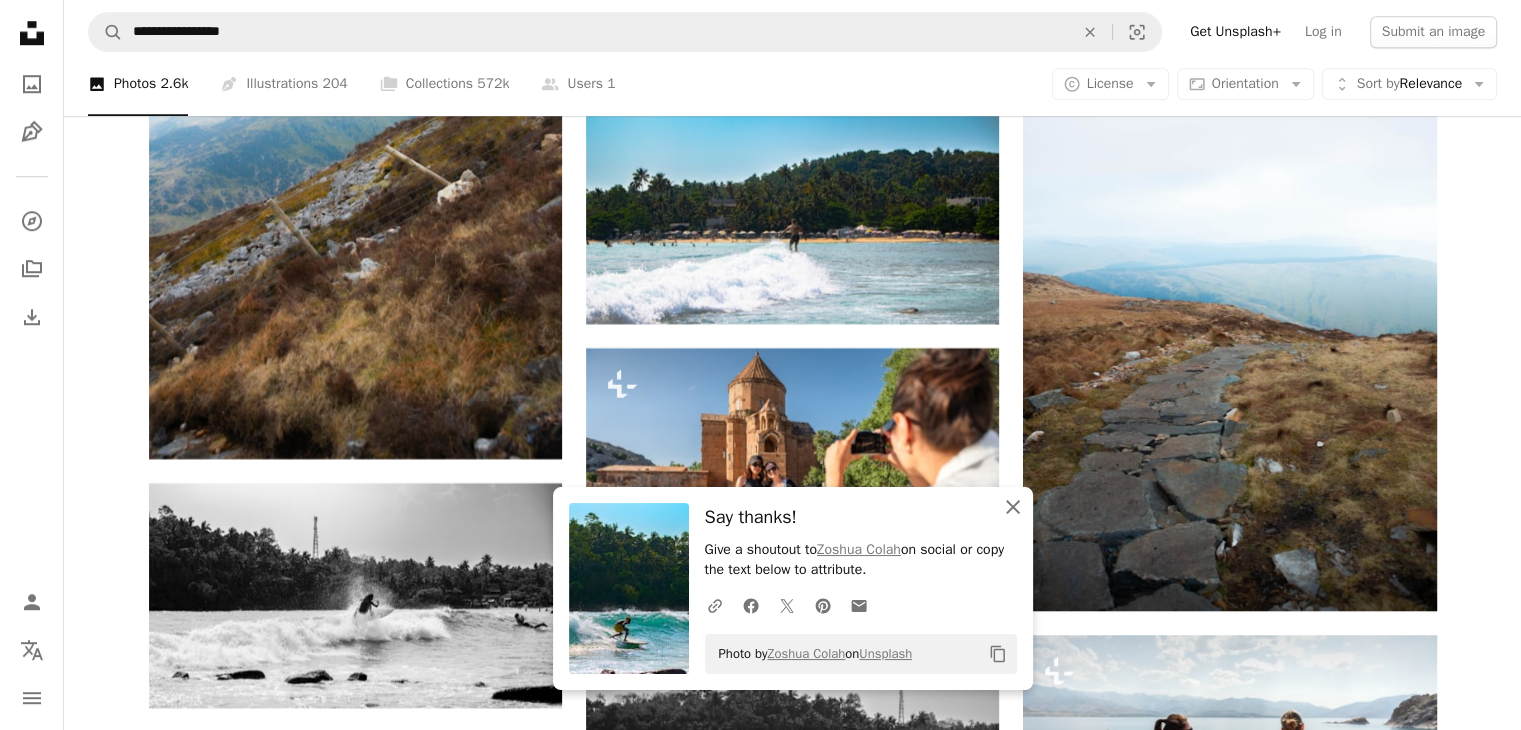 click 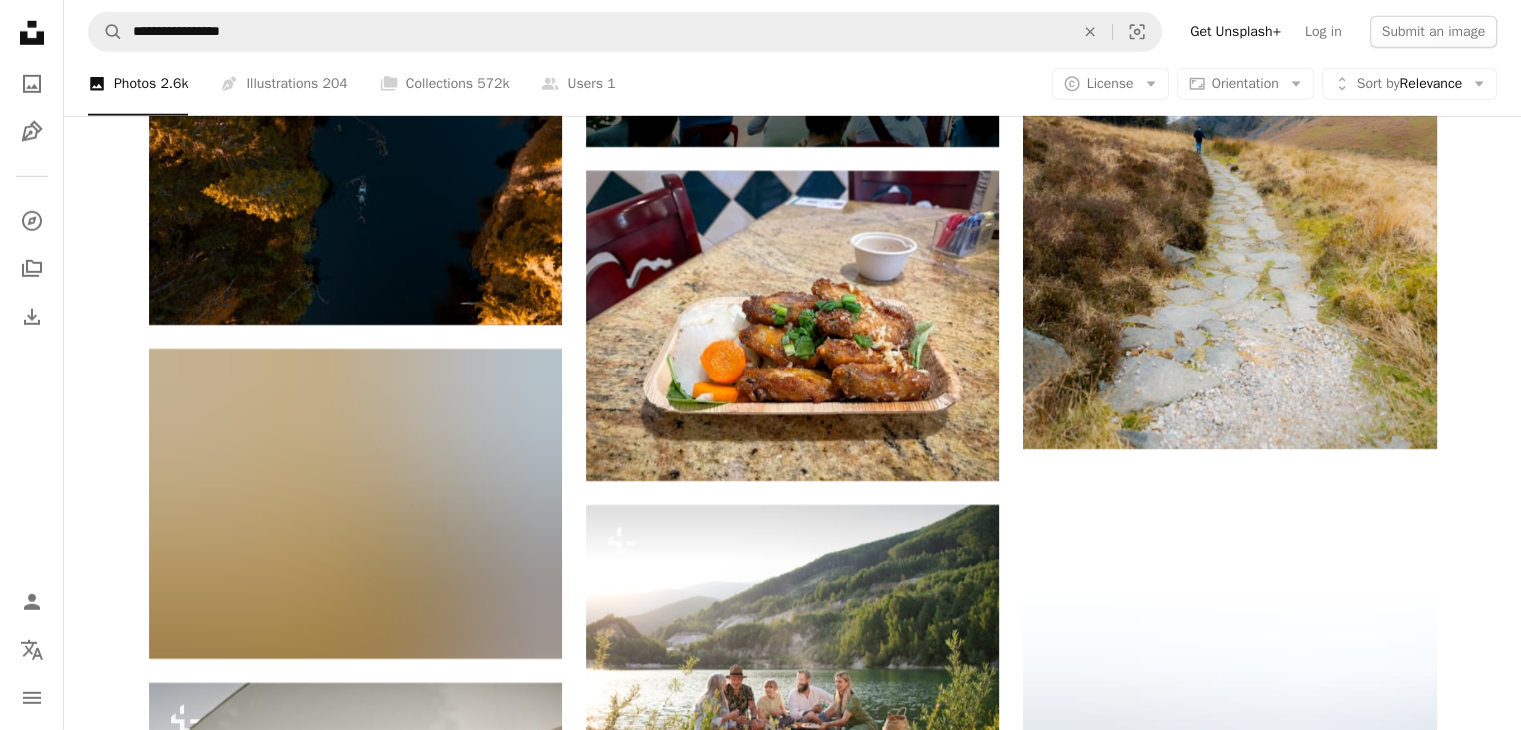 scroll, scrollTop: 13416, scrollLeft: 0, axis: vertical 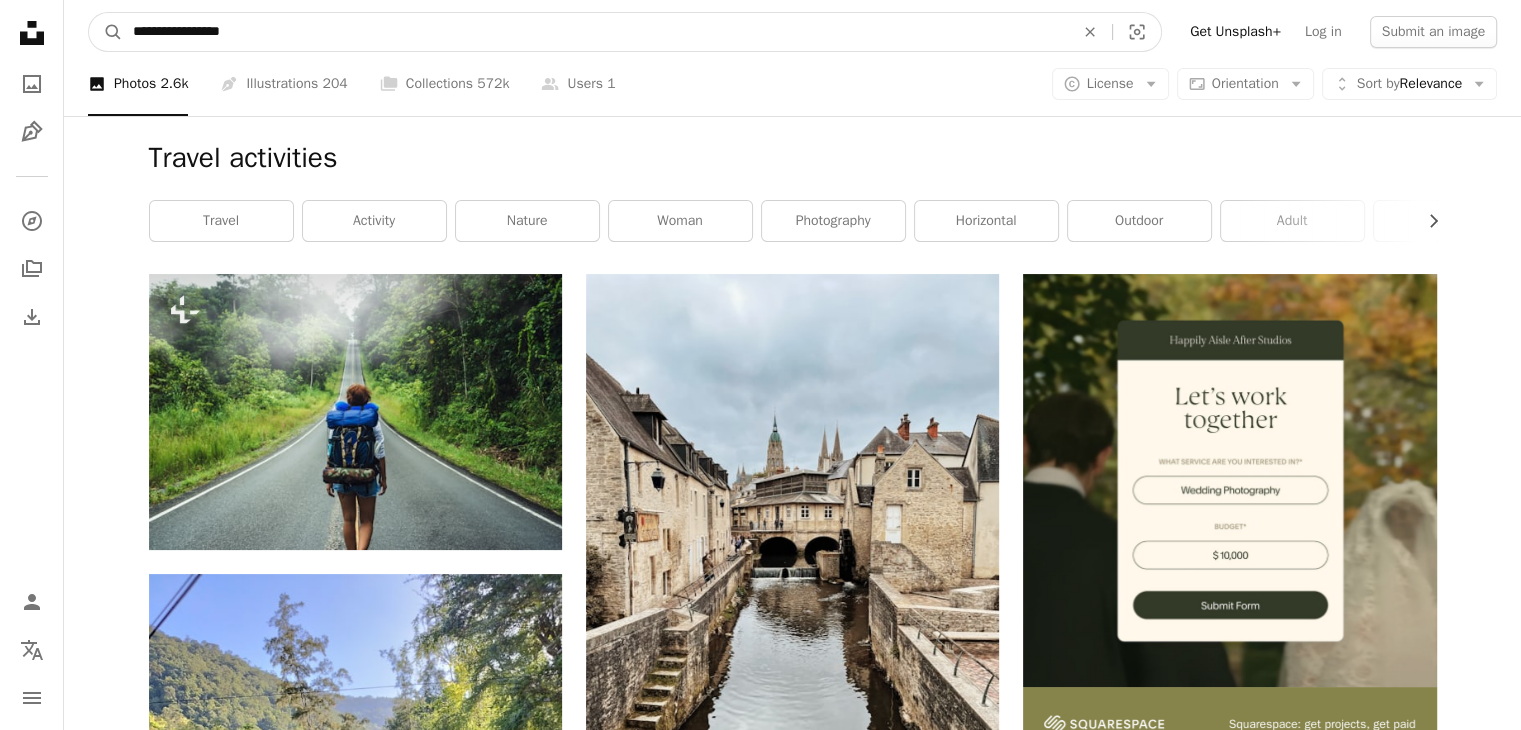 click on "**********" at bounding box center [595, 32] 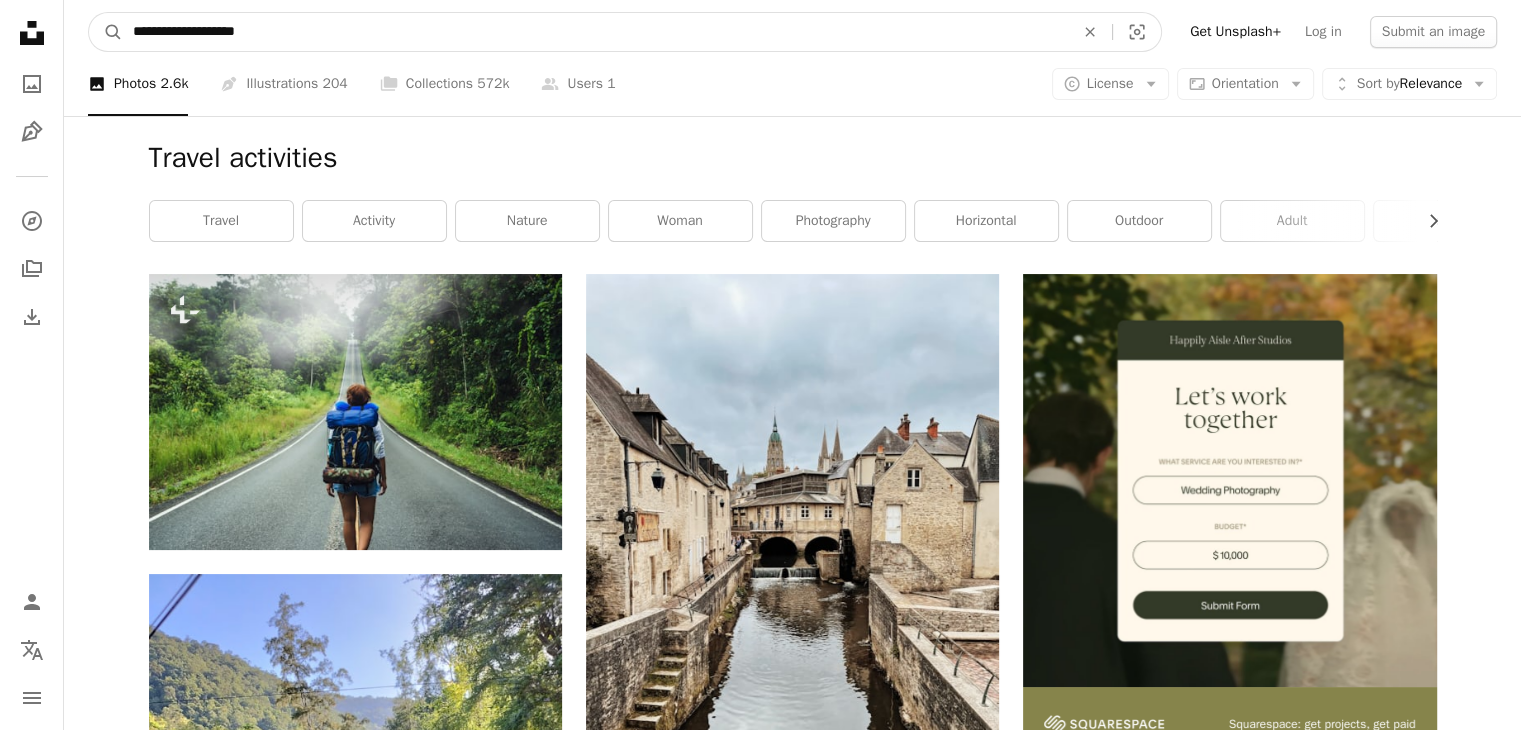 type on "**********" 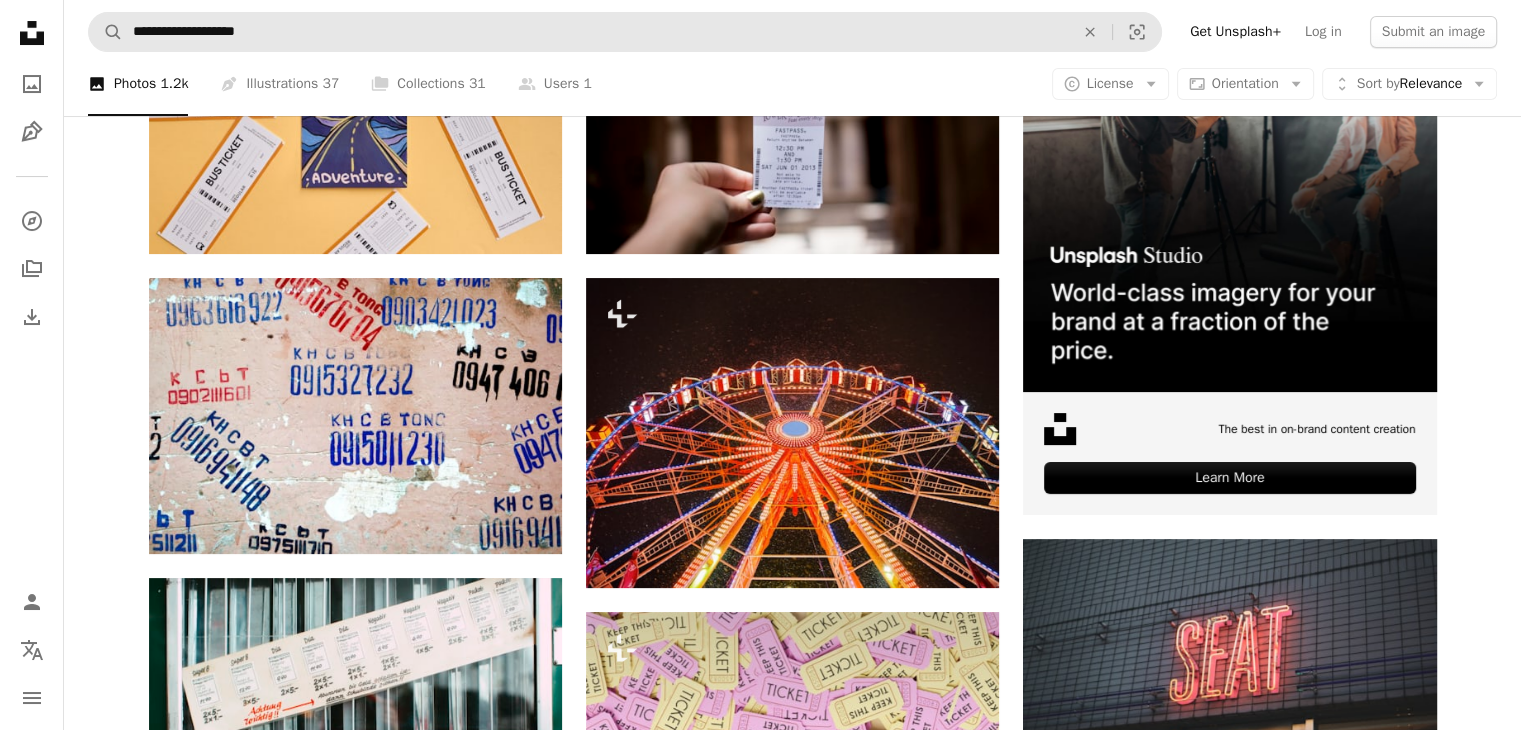 scroll, scrollTop: 0, scrollLeft: 0, axis: both 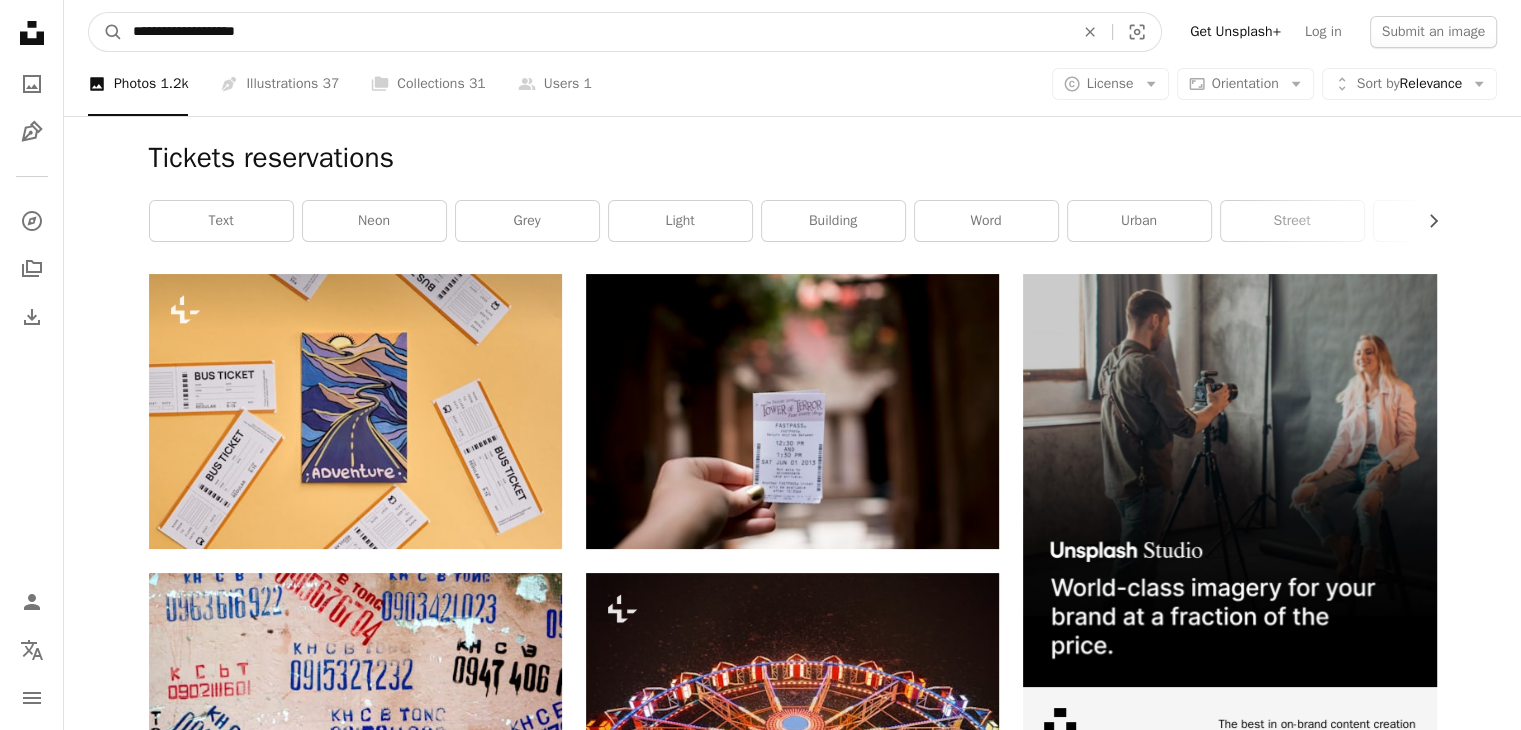 click on "**********" at bounding box center (595, 32) 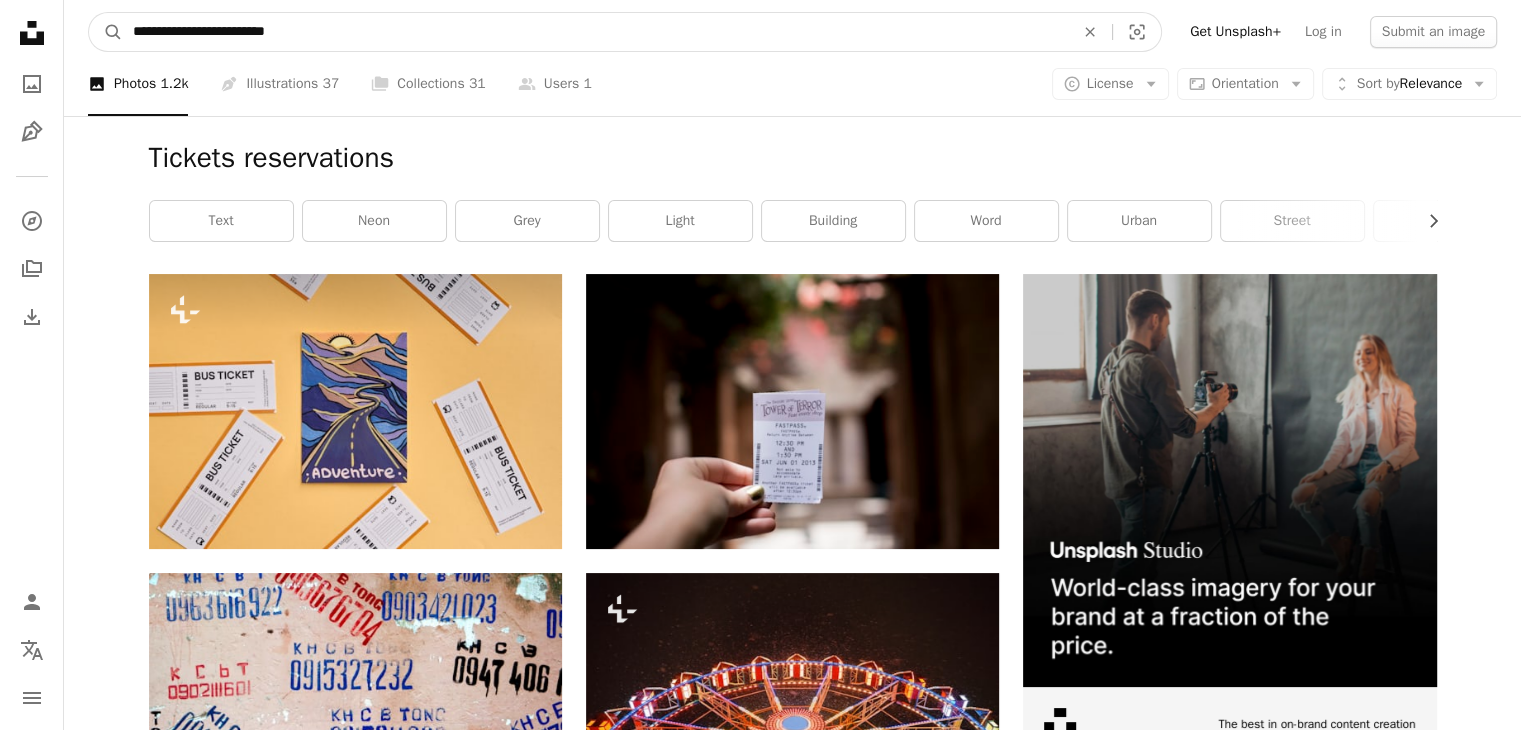 type on "**********" 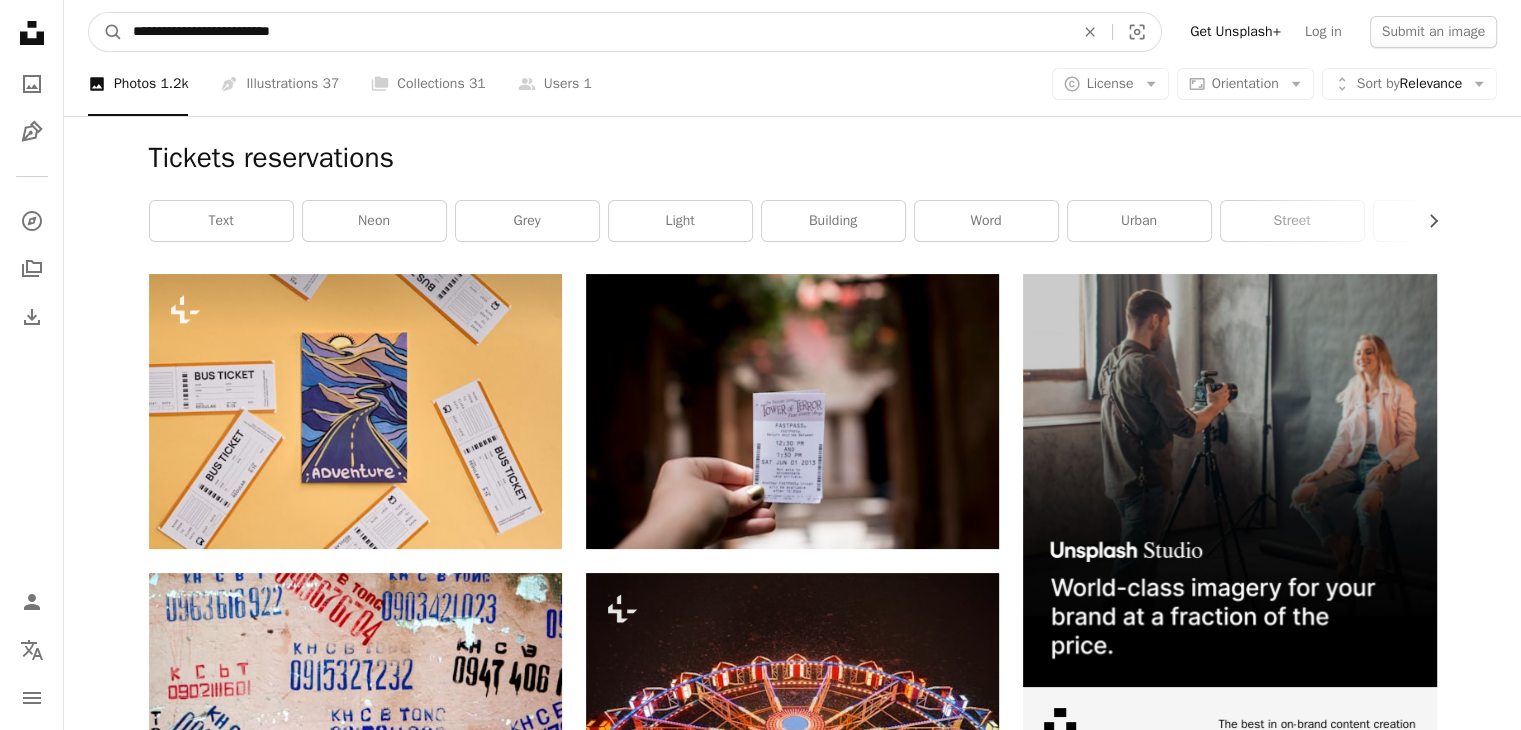click on "A magnifying glass" at bounding box center (106, 32) 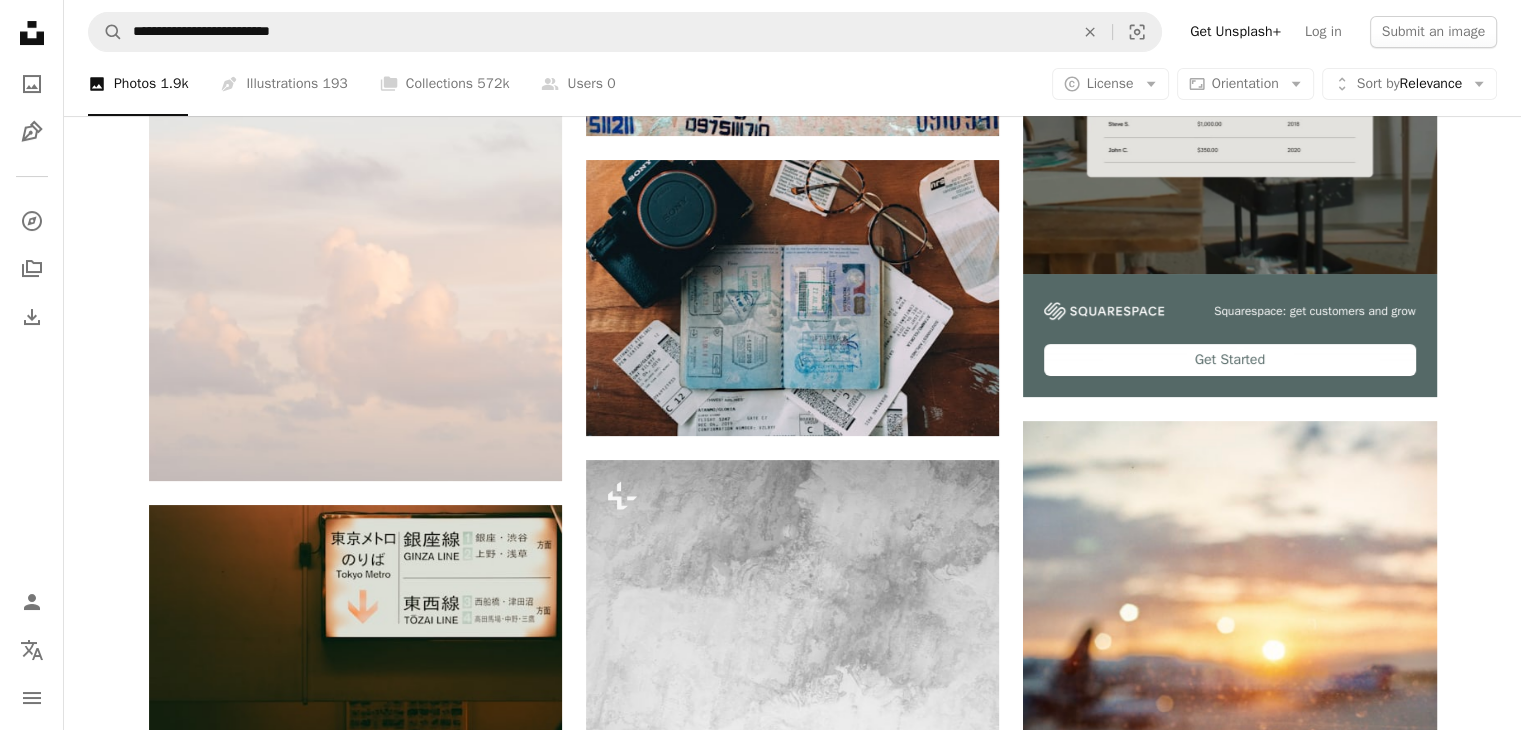 scroll, scrollTop: 400, scrollLeft: 0, axis: vertical 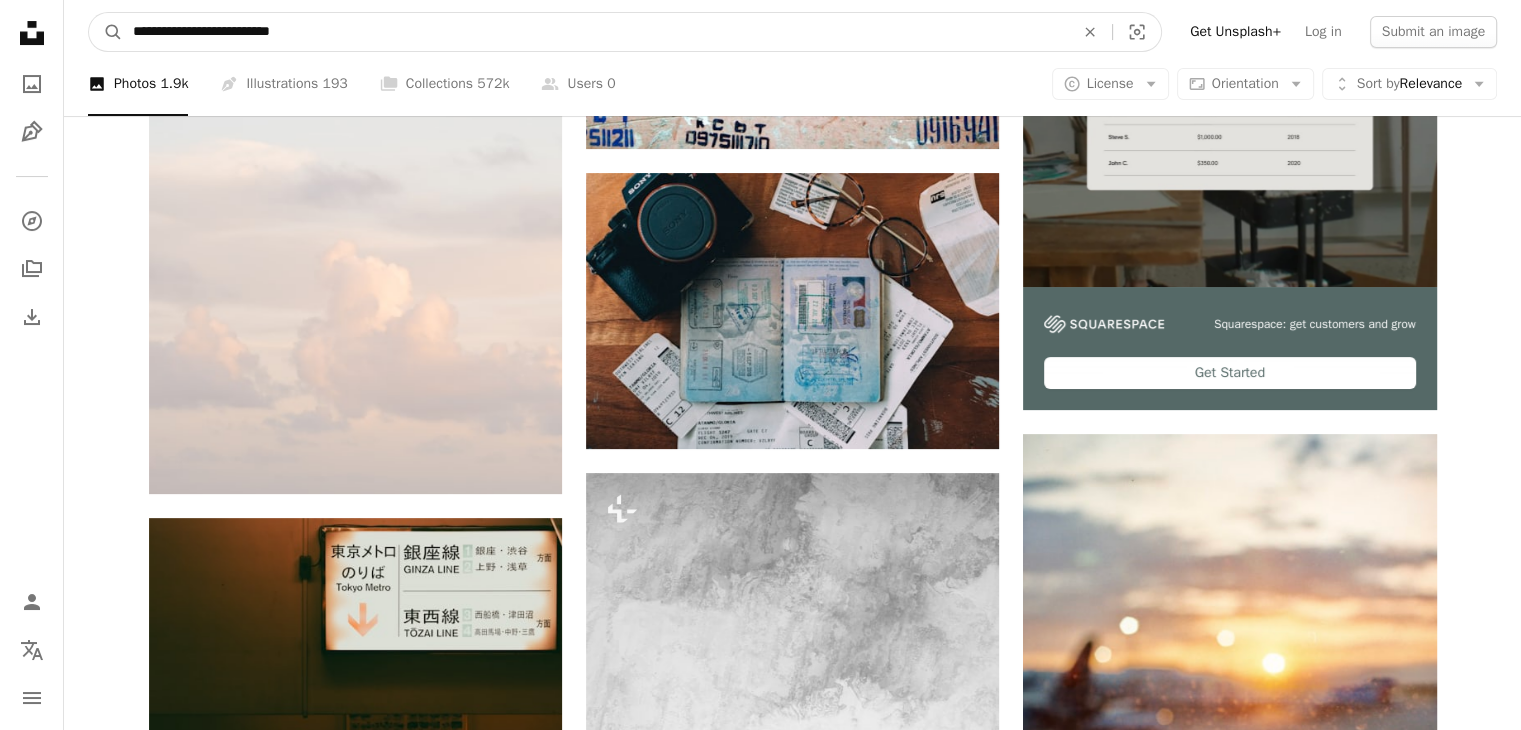 drag, startPoint x: 321, startPoint y: 37, endPoint x: 175, endPoint y: 33, distance: 146.05478 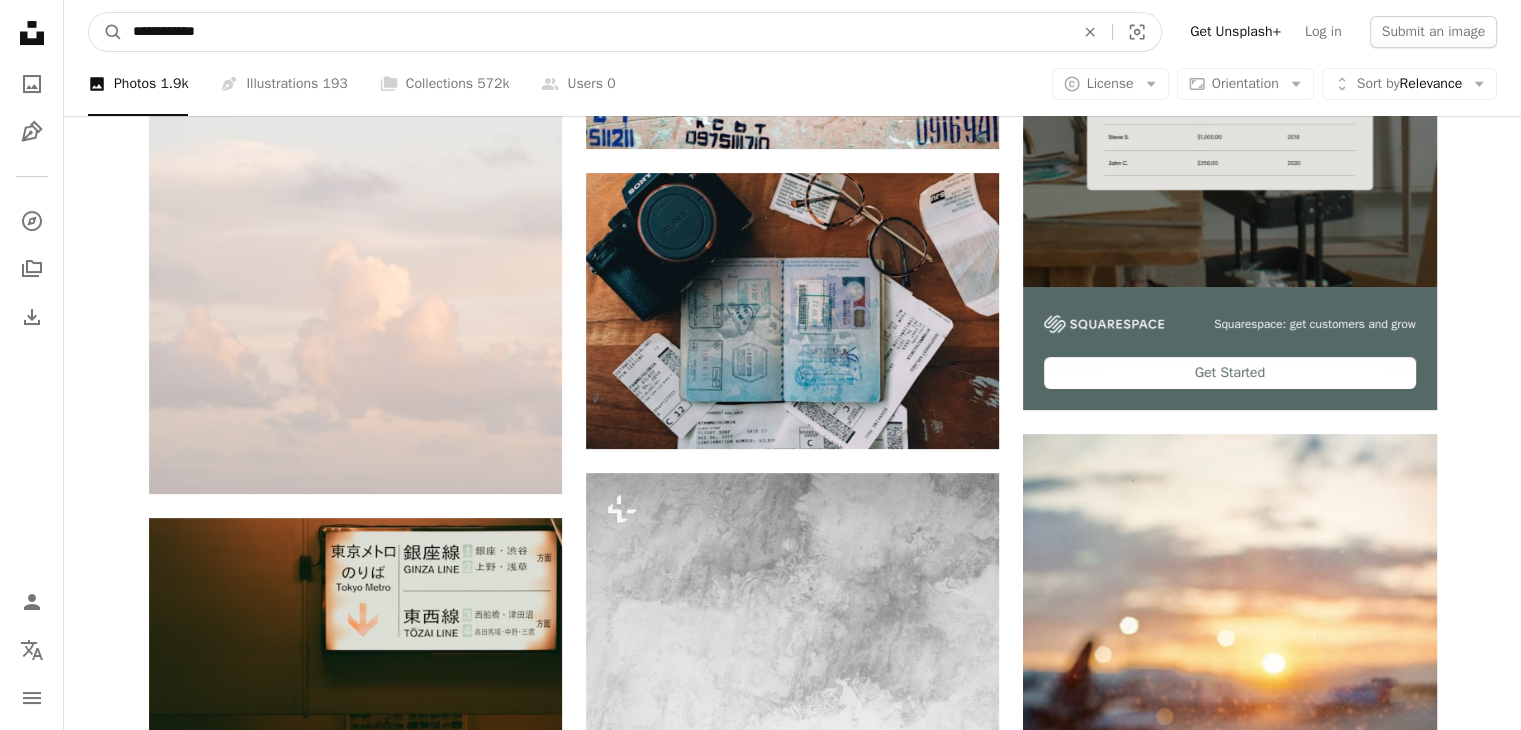 type on "**********" 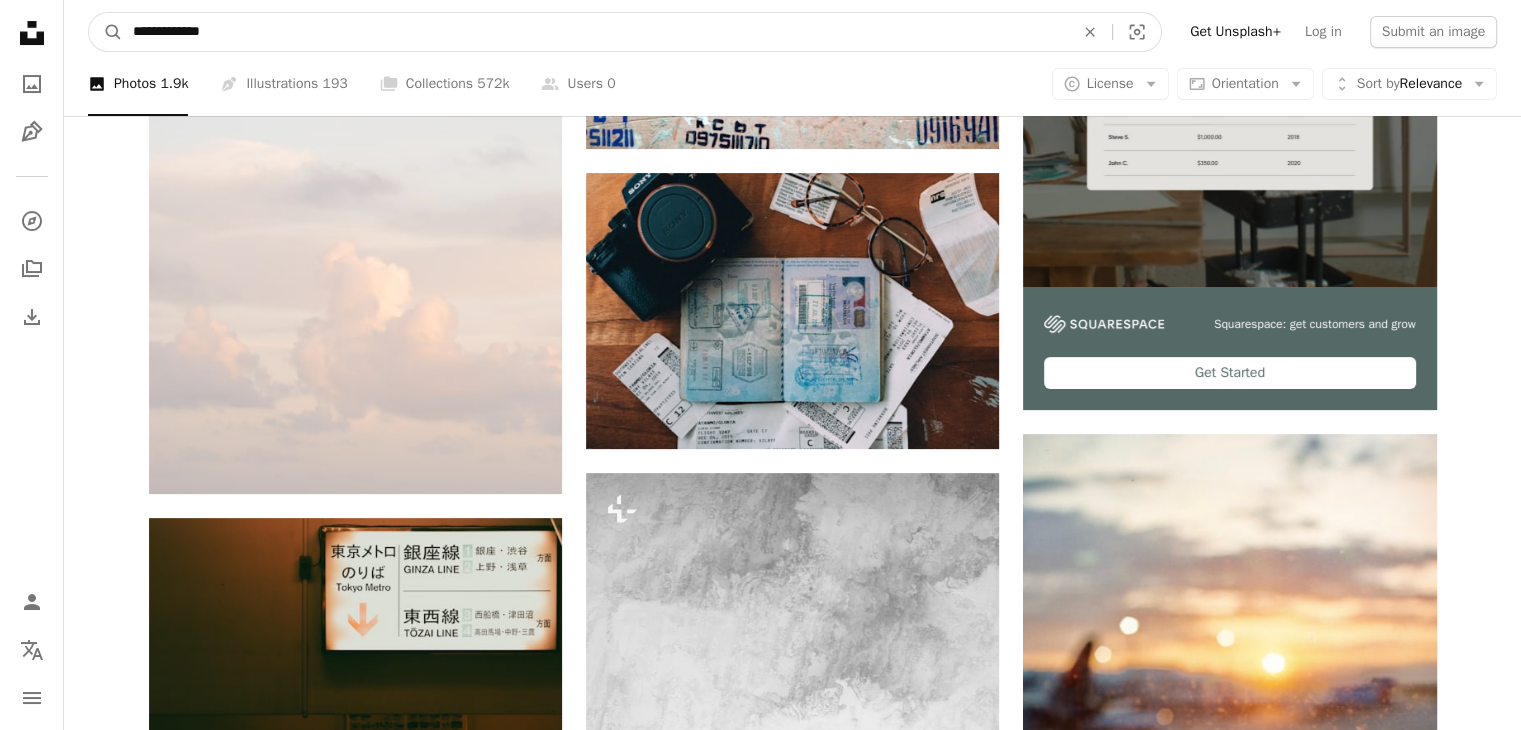 click on "A magnifying glass" at bounding box center [106, 32] 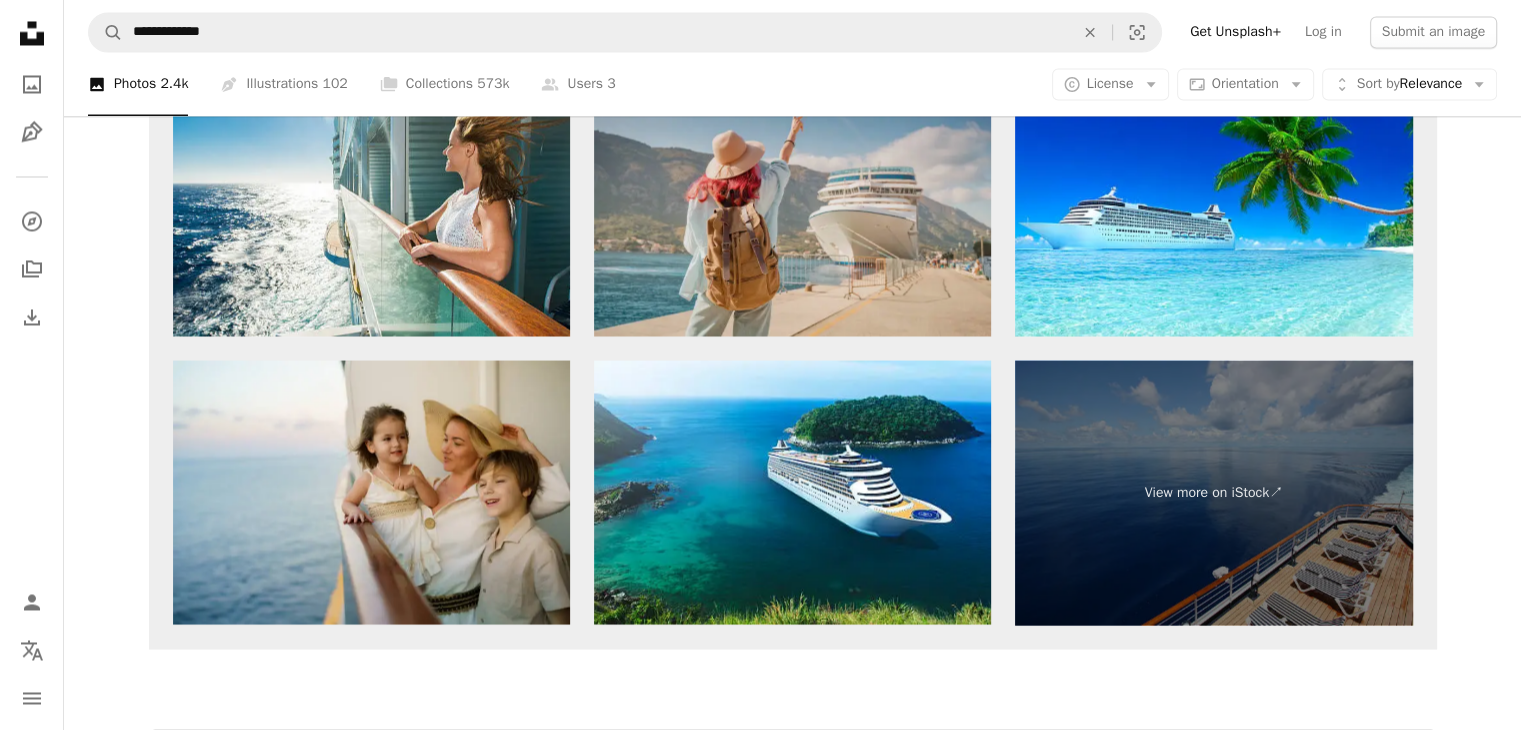 scroll, scrollTop: 3900, scrollLeft: 0, axis: vertical 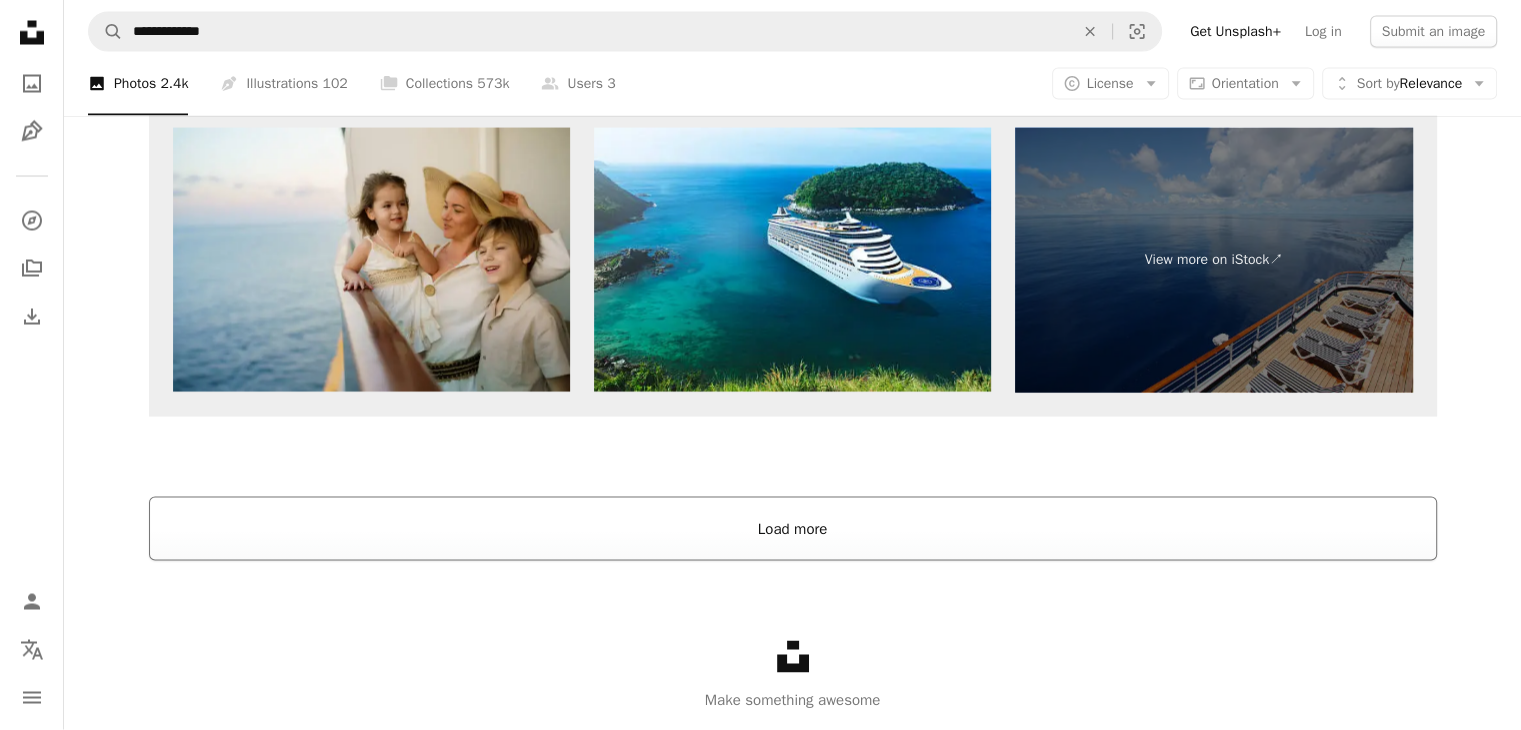 click on "Load more" at bounding box center (793, 529) 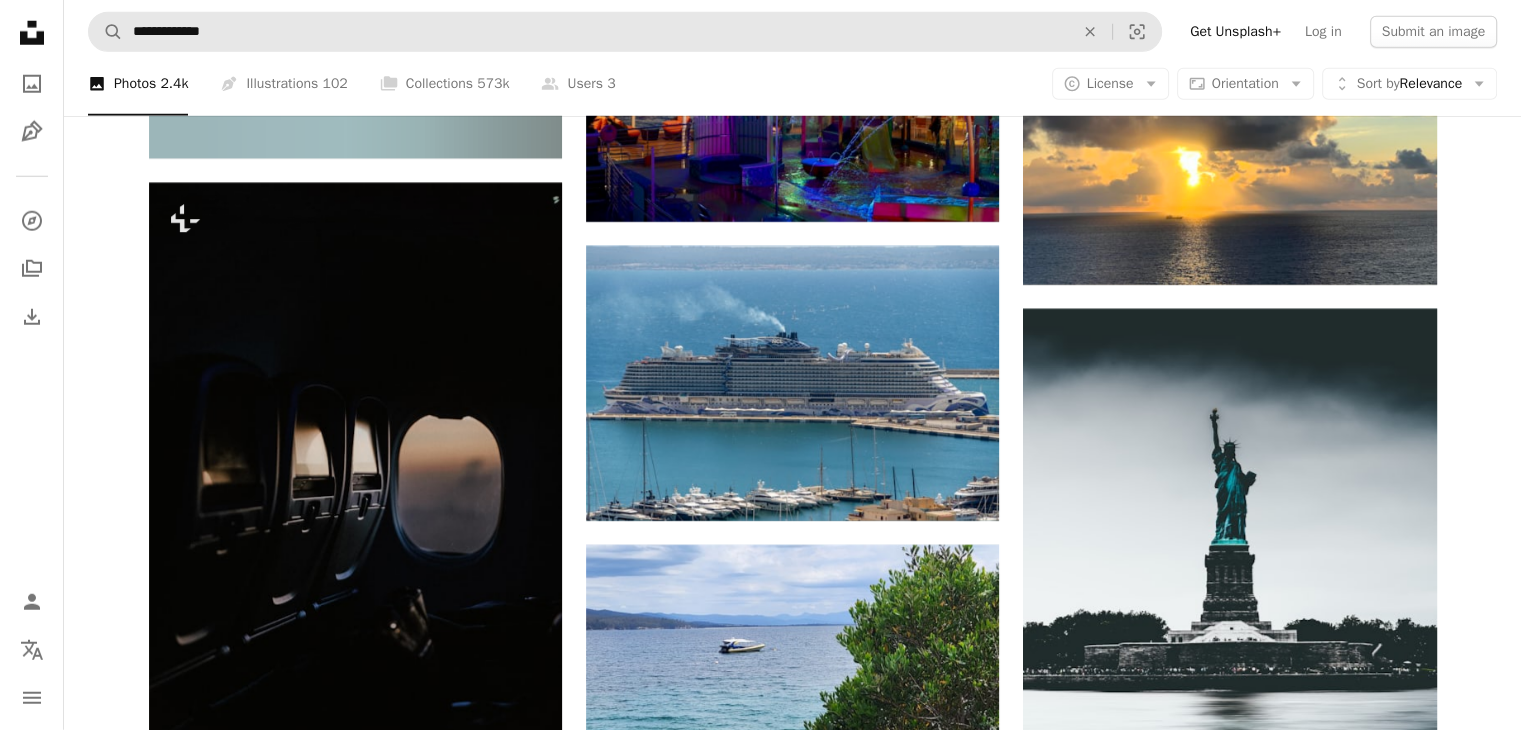 scroll, scrollTop: 20800, scrollLeft: 0, axis: vertical 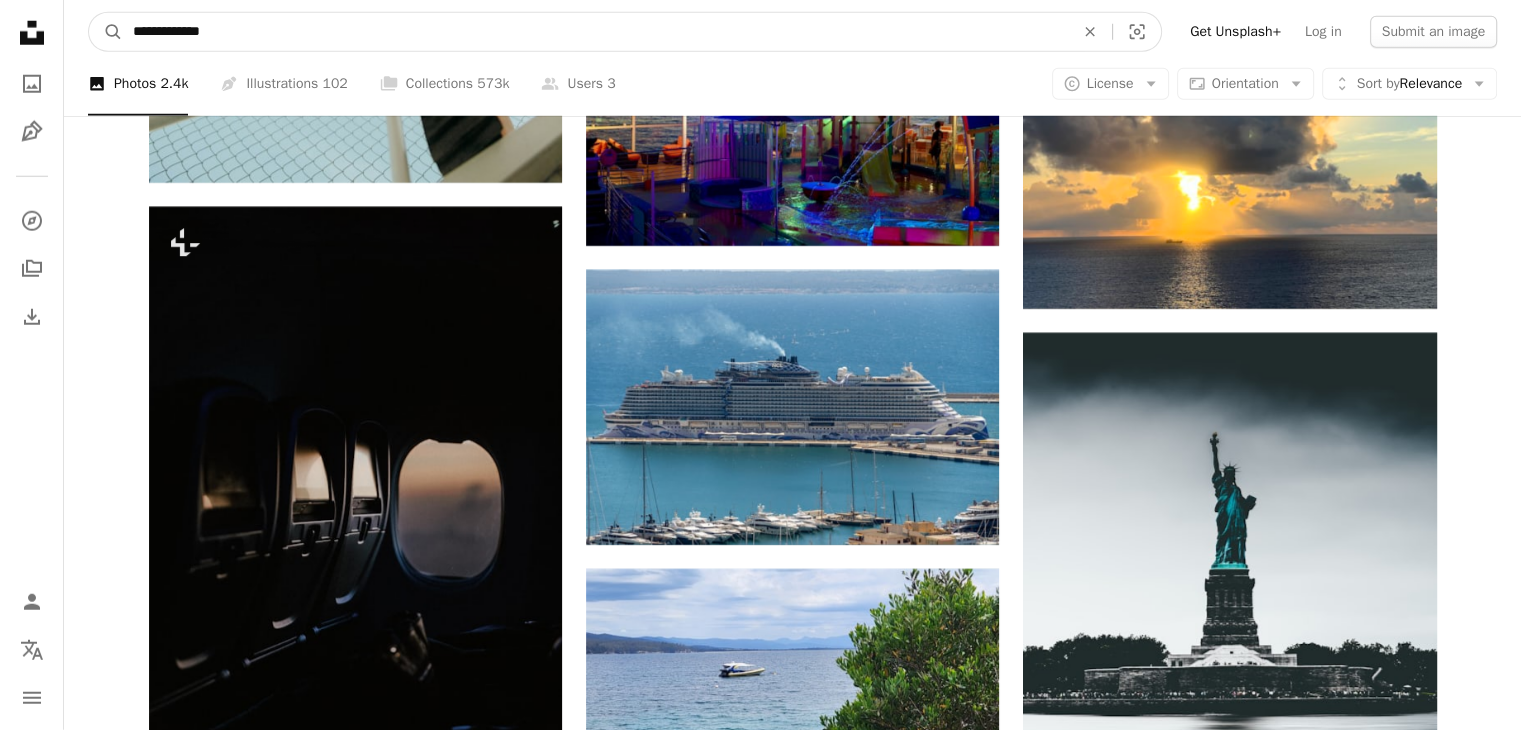 drag, startPoint x: 235, startPoint y: 35, endPoint x: 172, endPoint y: 23, distance: 64.132675 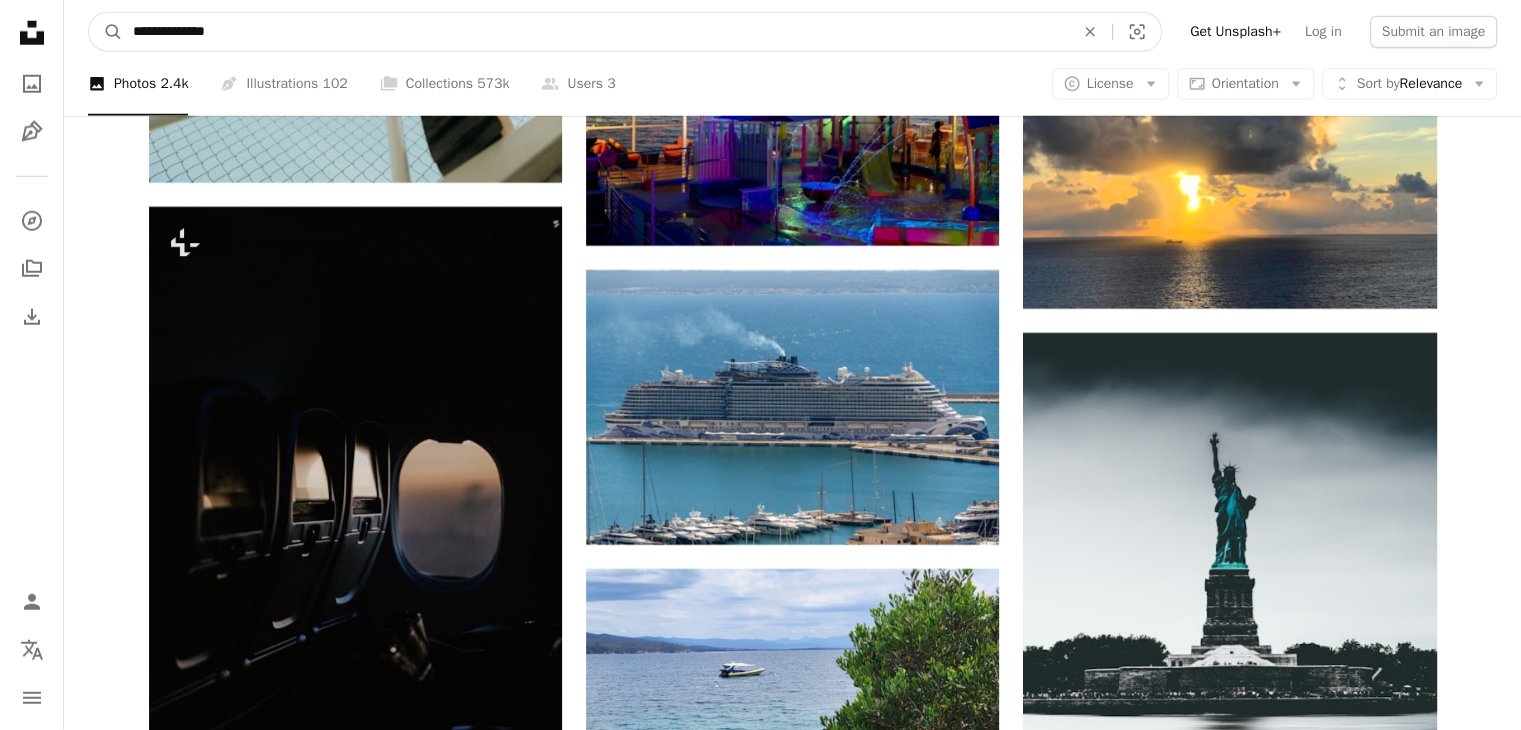 type on "**********" 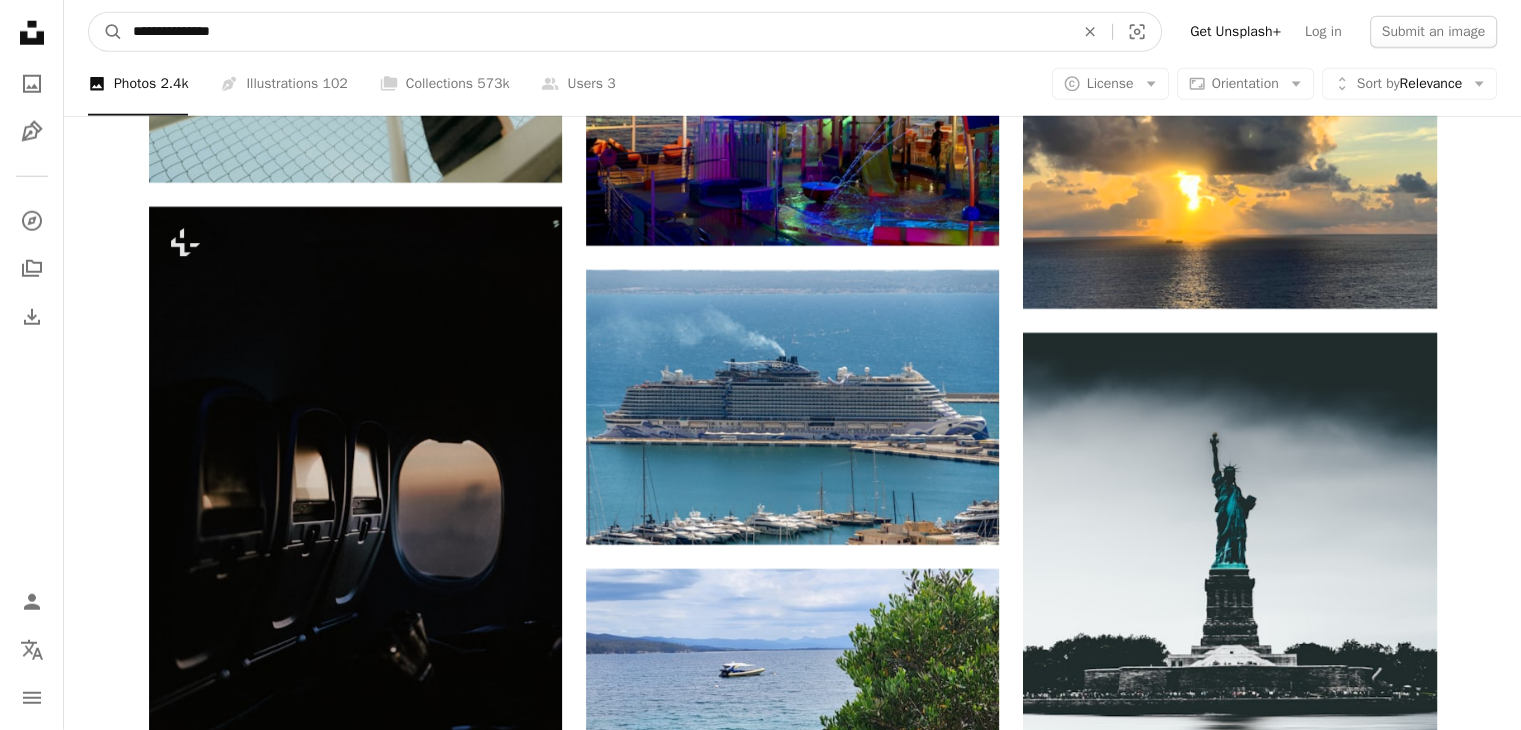 click on "A magnifying glass" at bounding box center (106, 32) 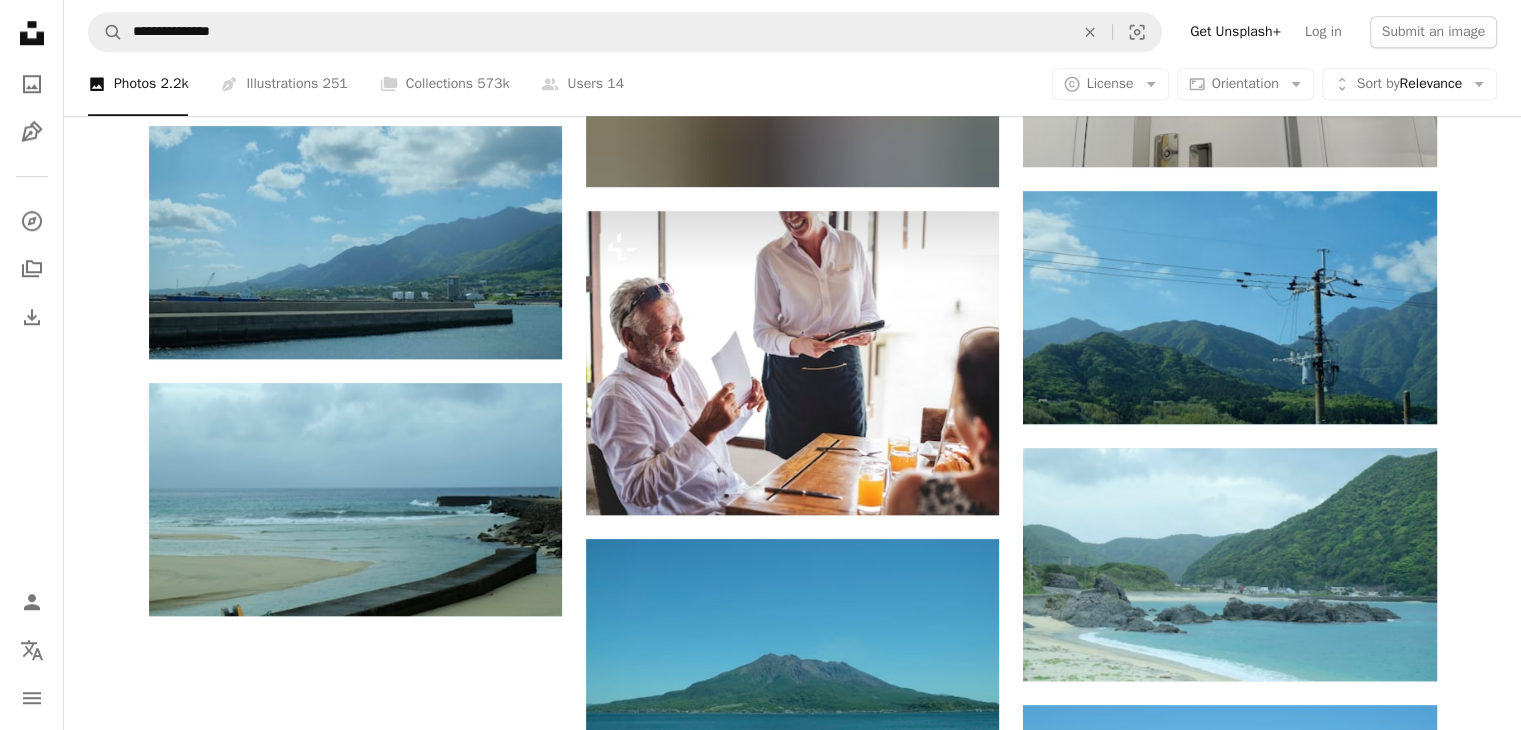scroll, scrollTop: 1800, scrollLeft: 0, axis: vertical 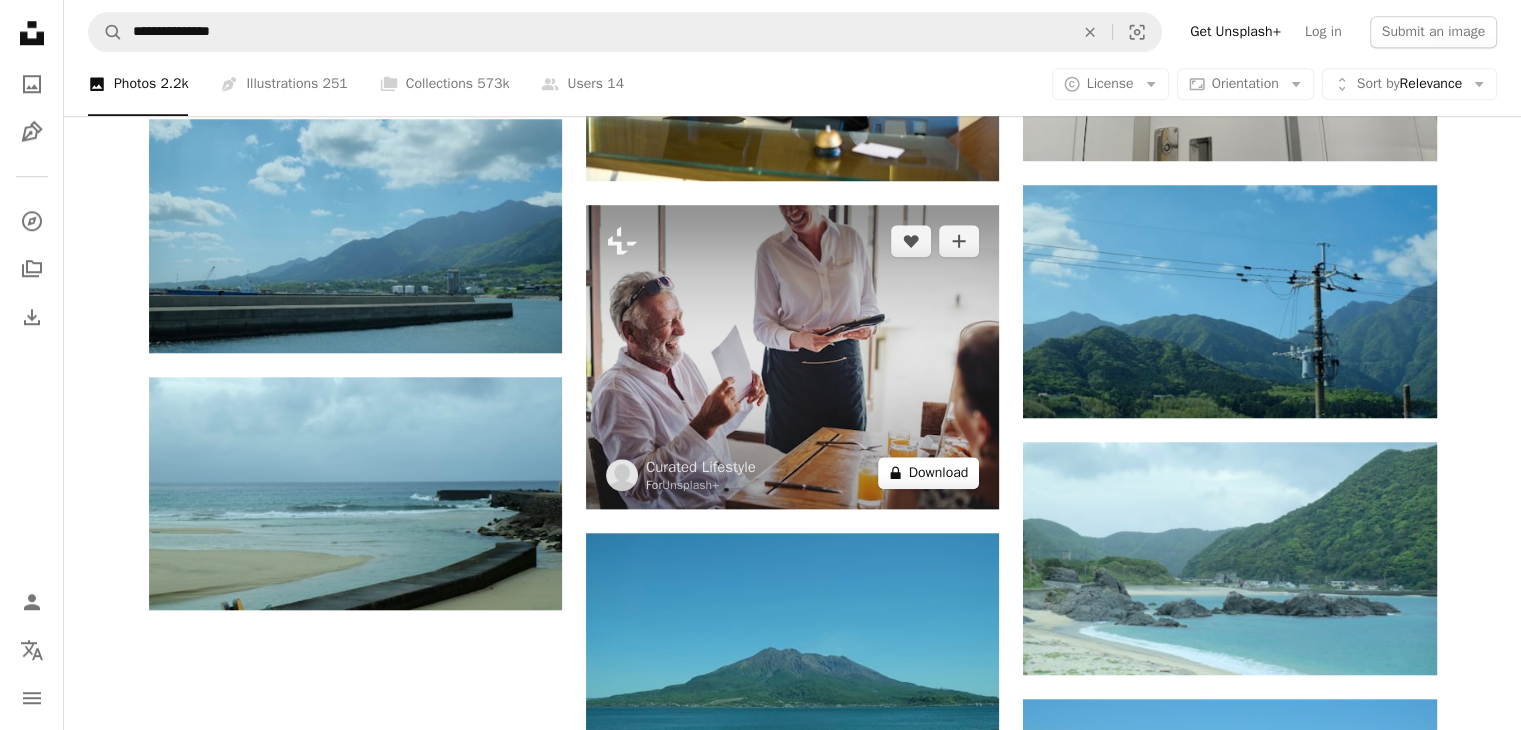click on "A lock   Download" at bounding box center (929, 473) 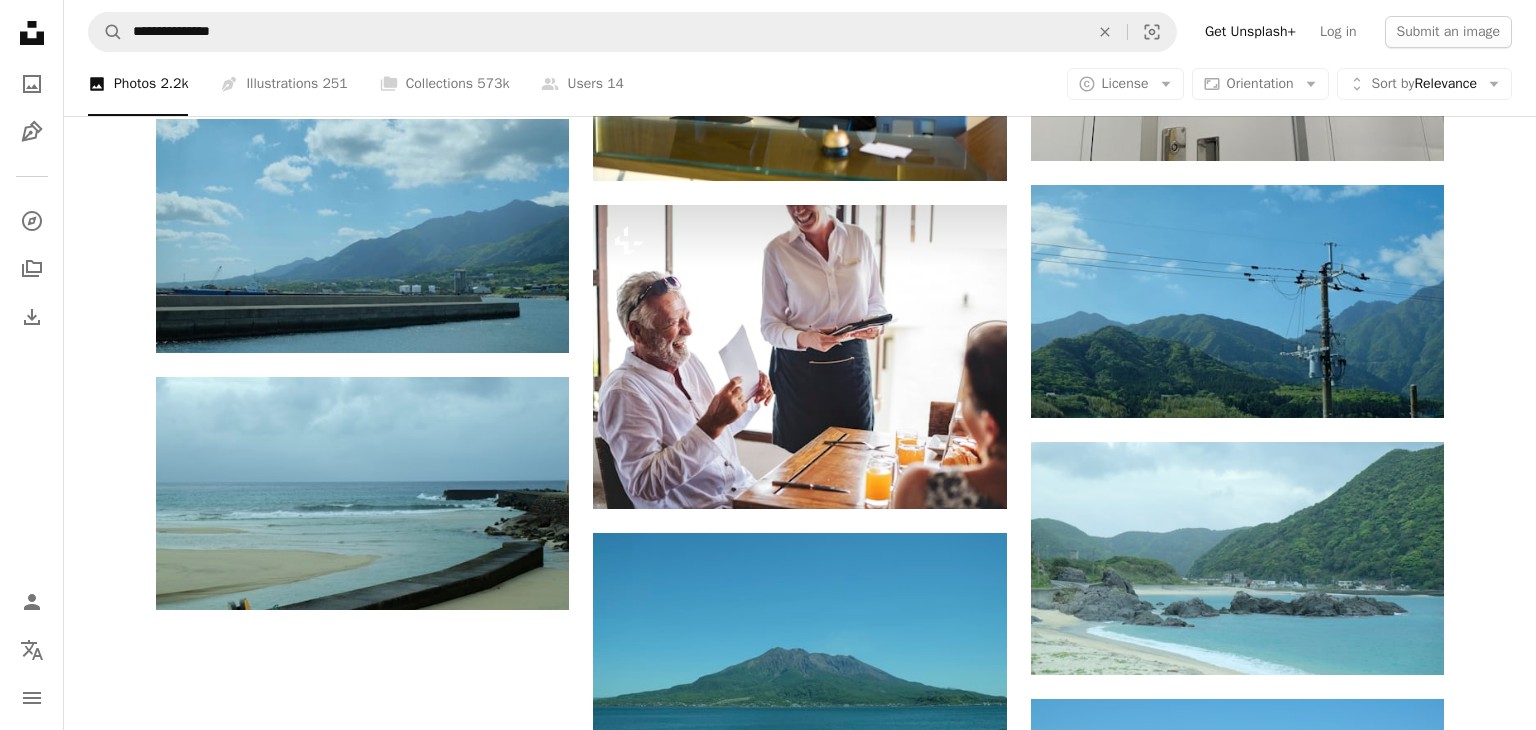 click on "An X shape Premium, ready to use images. Get unlimited access. A plus sign Members-only content added monthly A plus sign Unlimited royalty-free downloads A plus sign Illustrations  New A plus sign Enhanced legal protections yearly 66%  off monthly €12   €4 EUR per month * Get  Unsplash+ * When paid annually, billed upfront  €48 Taxes where applicable. Renews automatically. Cancel anytime." at bounding box center (768, 2619) 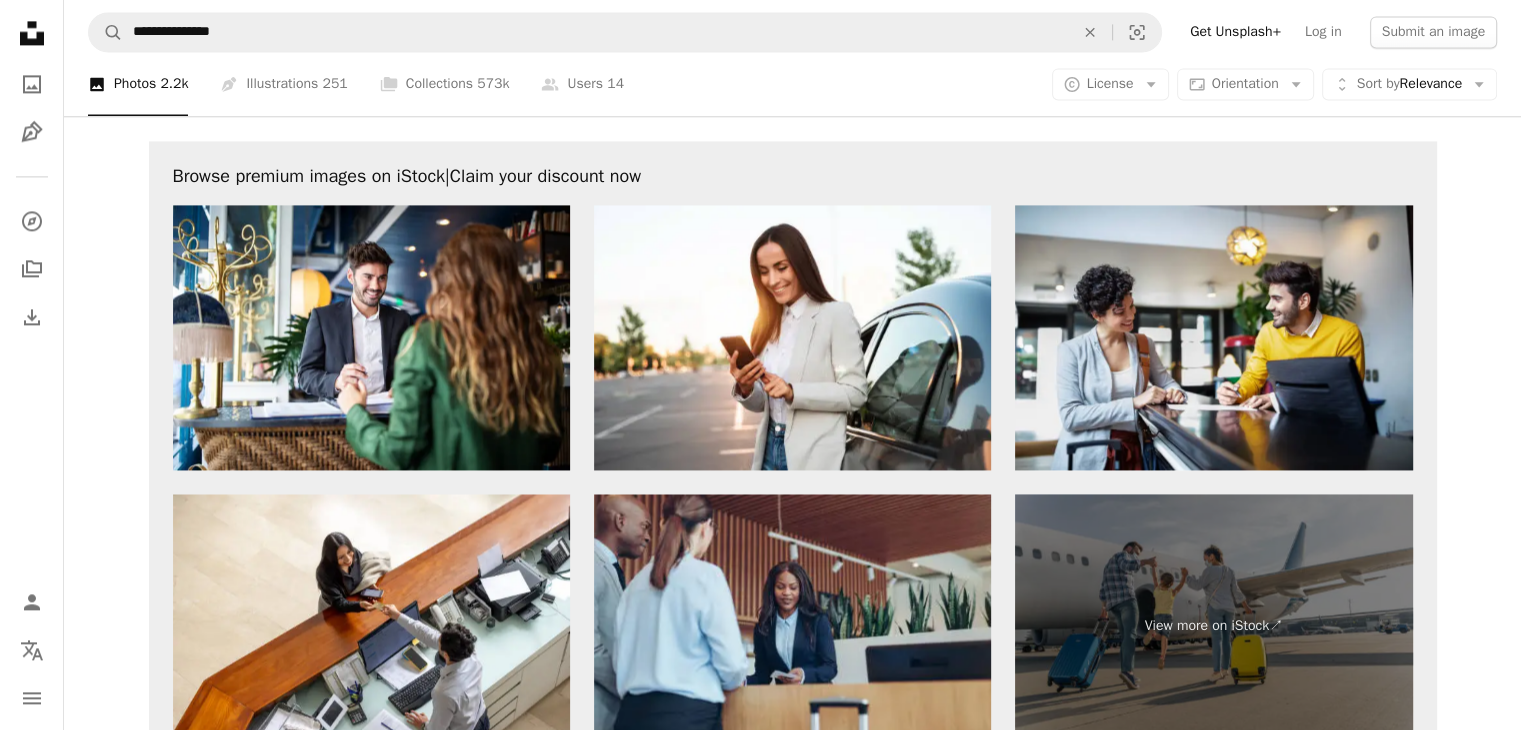 scroll, scrollTop: 3000, scrollLeft: 0, axis: vertical 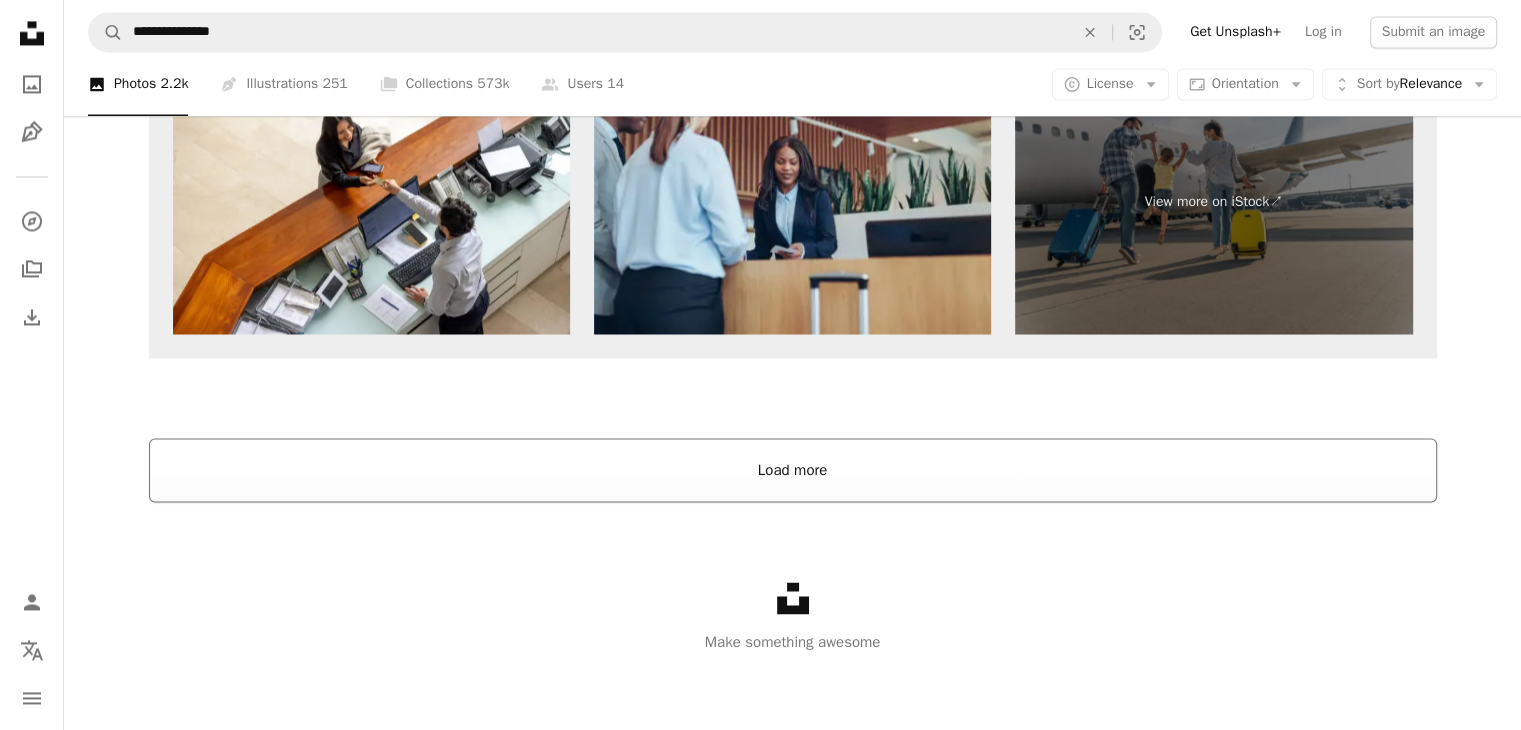 click on "Load more" at bounding box center (793, 470) 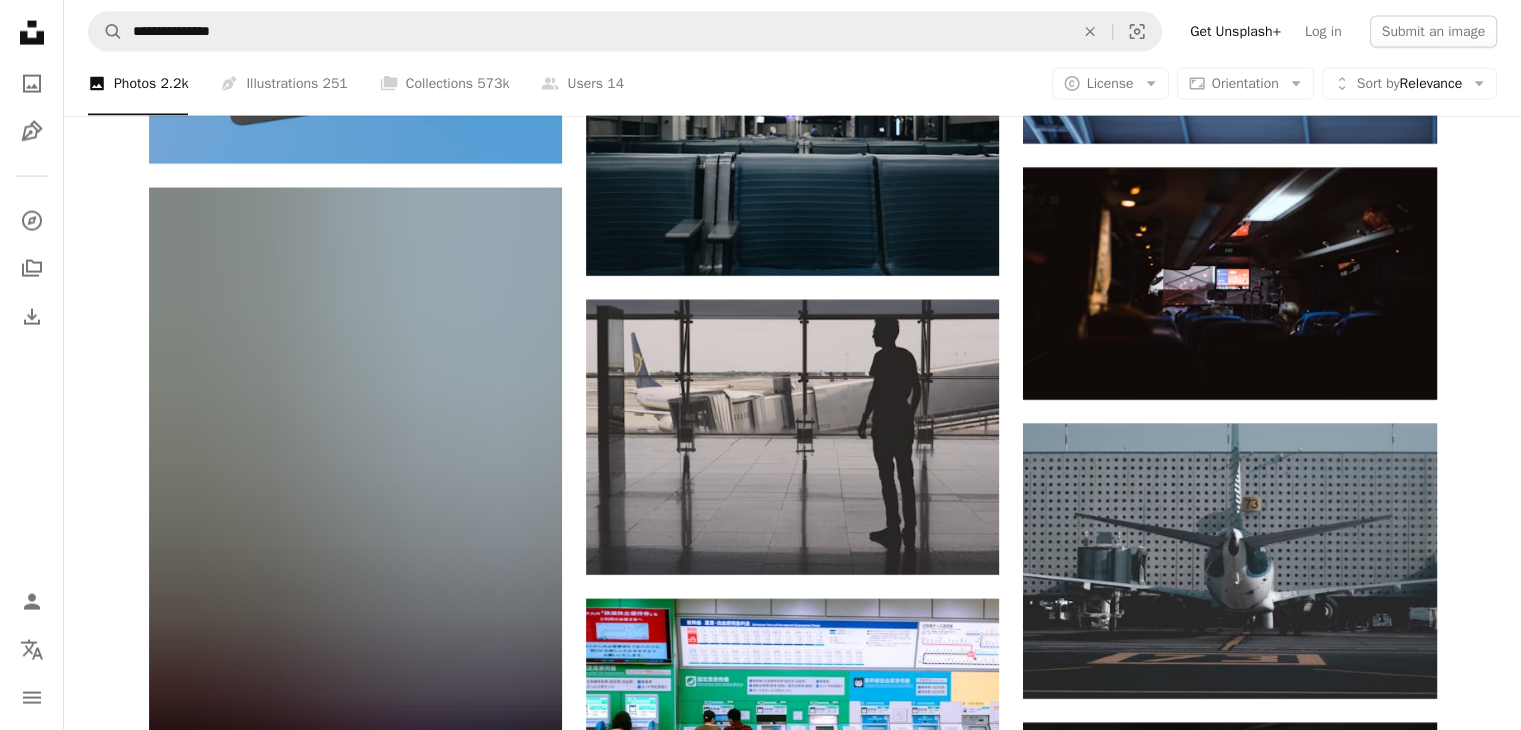 scroll, scrollTop: 4521, scrollLeft: 0, axis: vertical 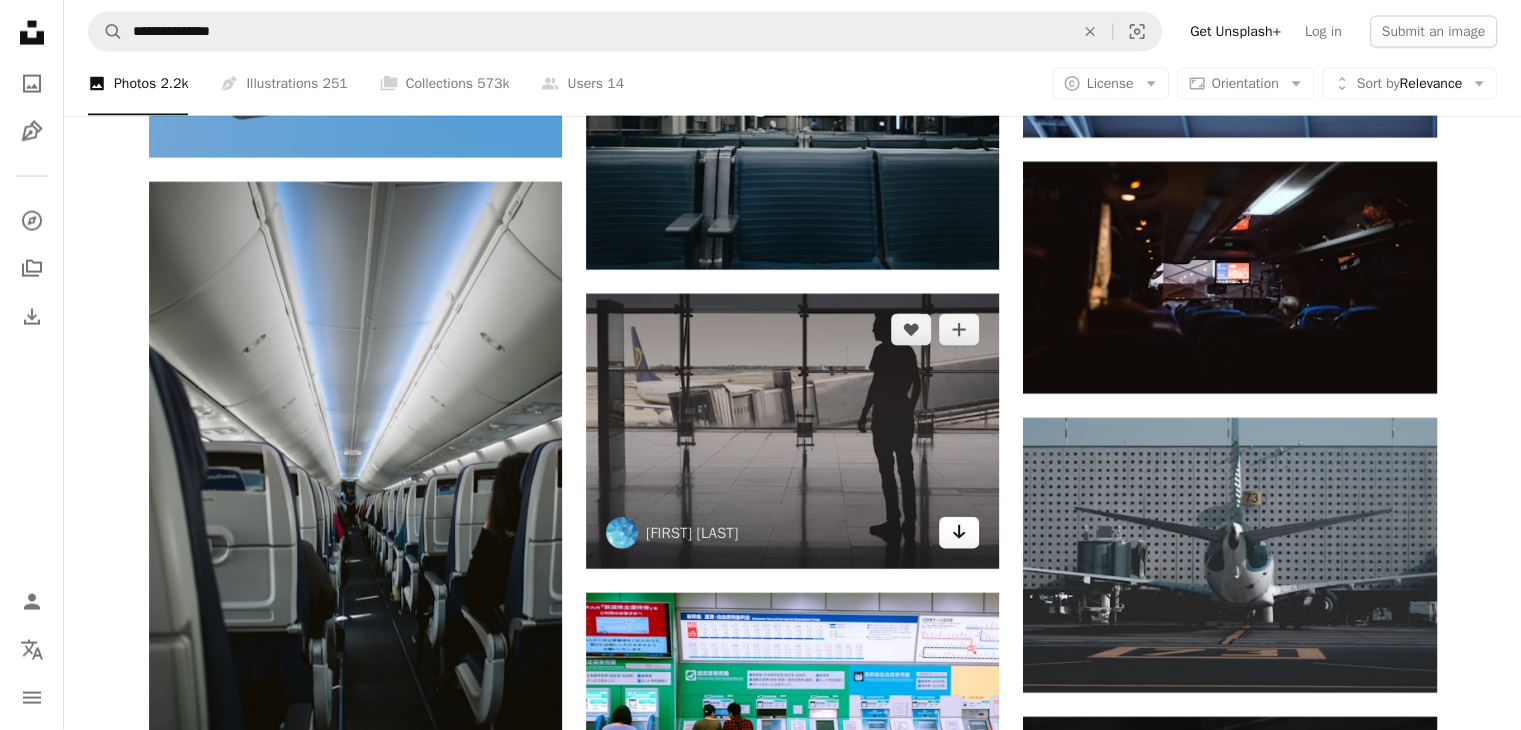 click 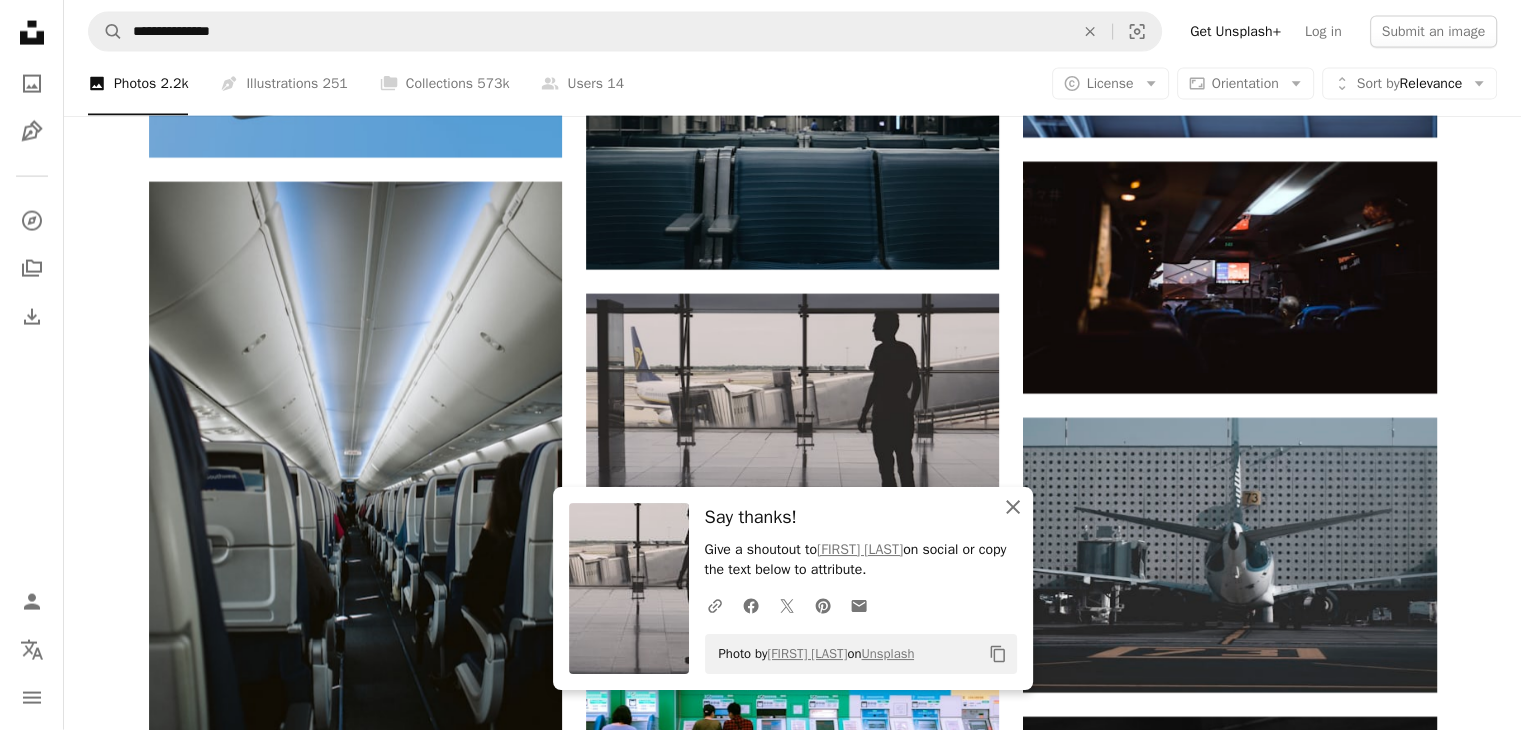 click 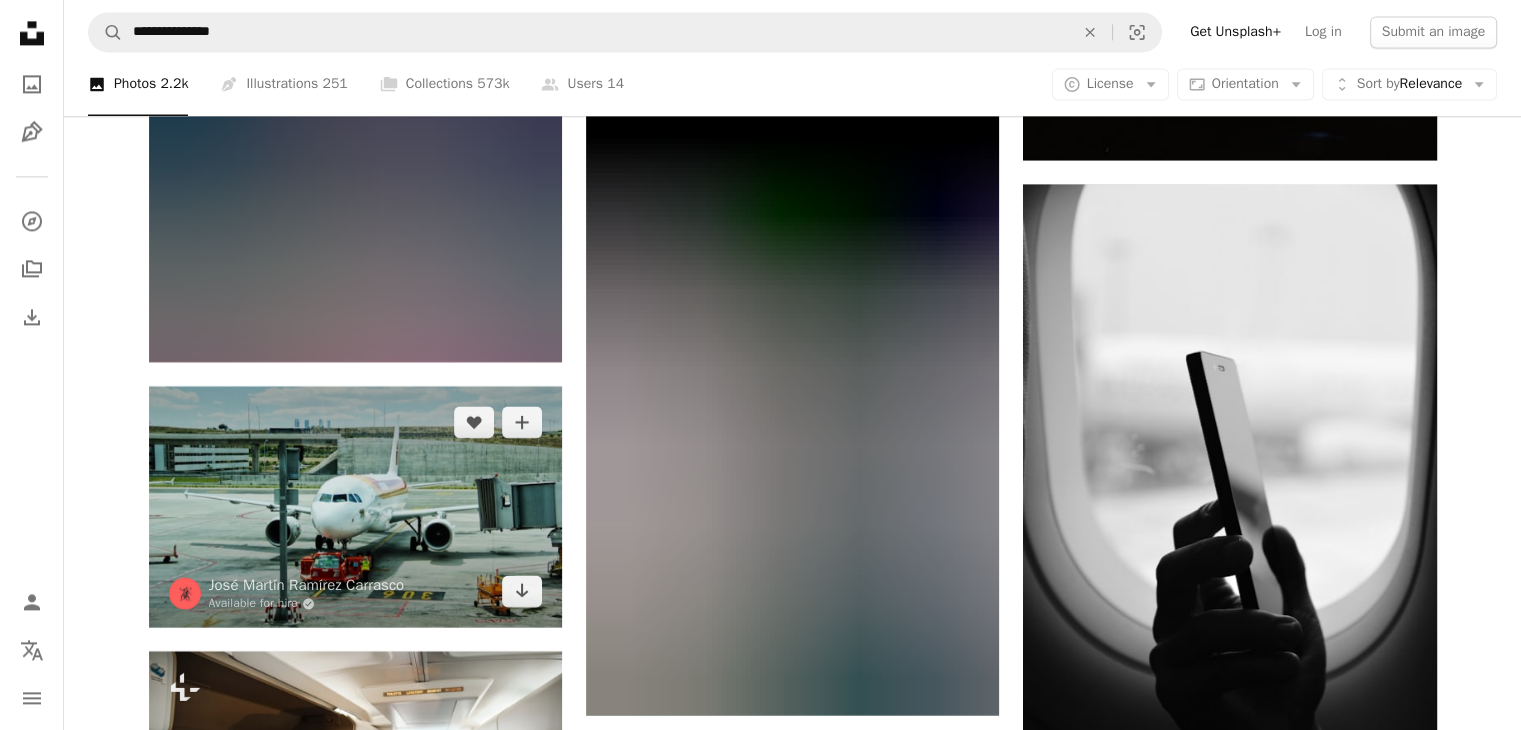 scroll, scrollTop: 10521, scrollLeft: 0, axis: vertical 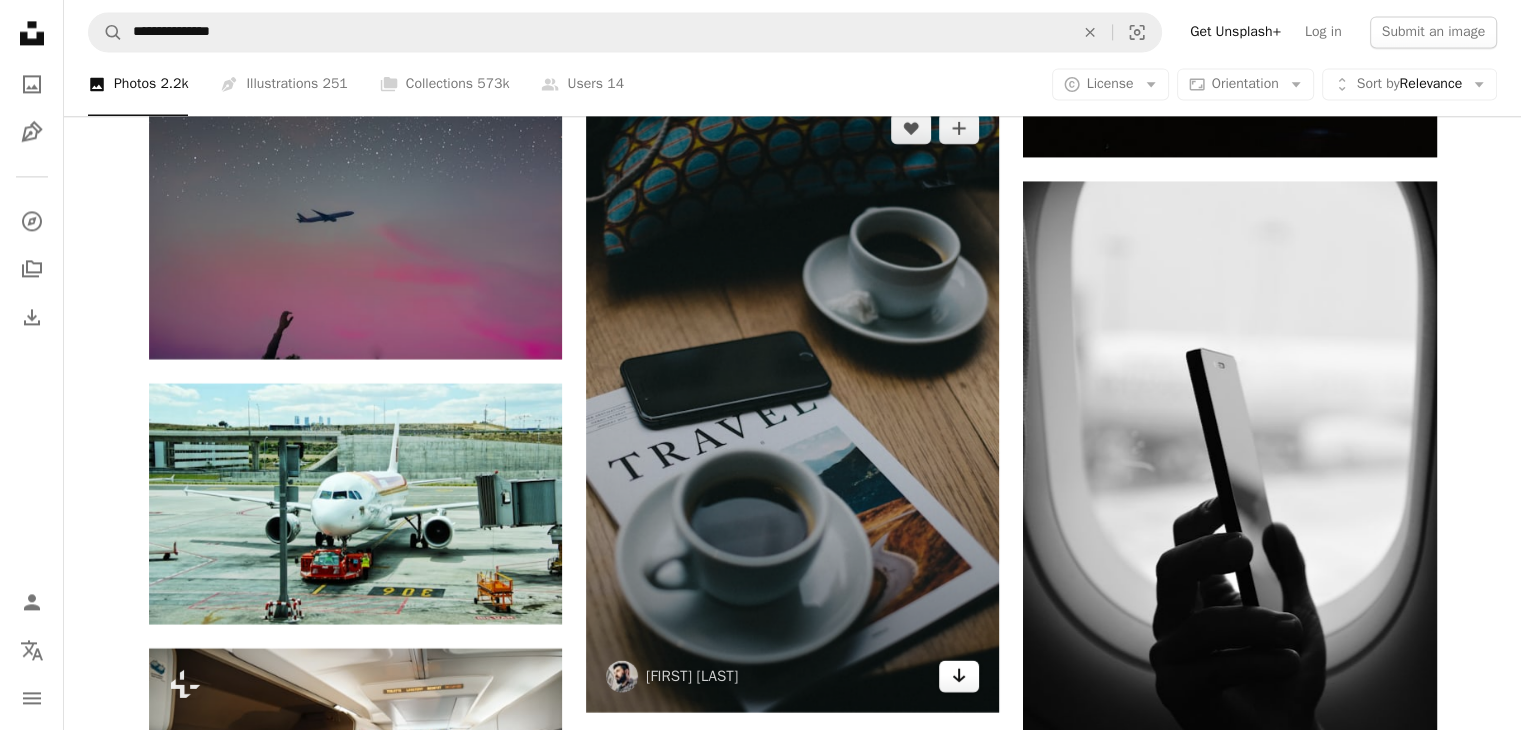 click on "Arrow pointing down" at bounding box center (959, 676) 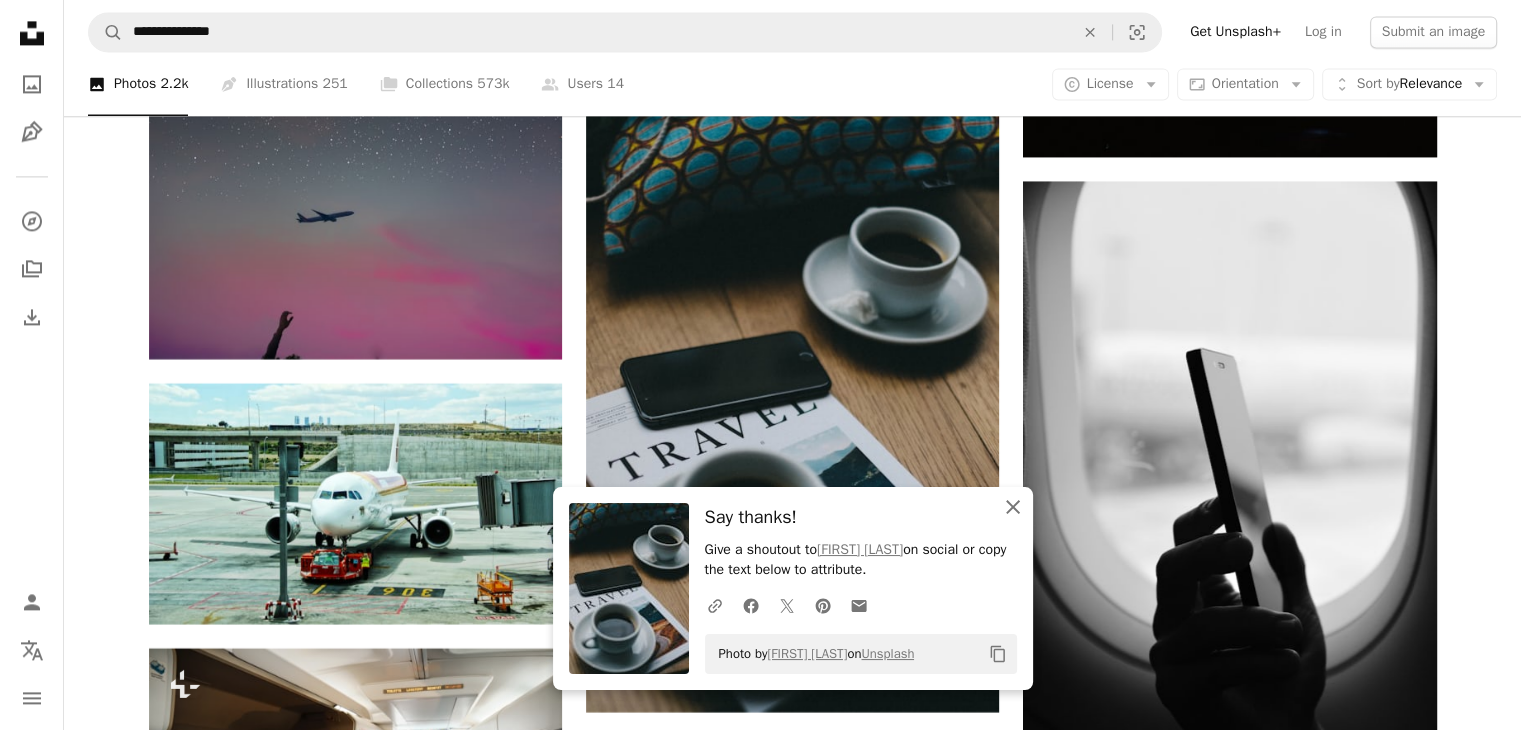 click on "An X shape" 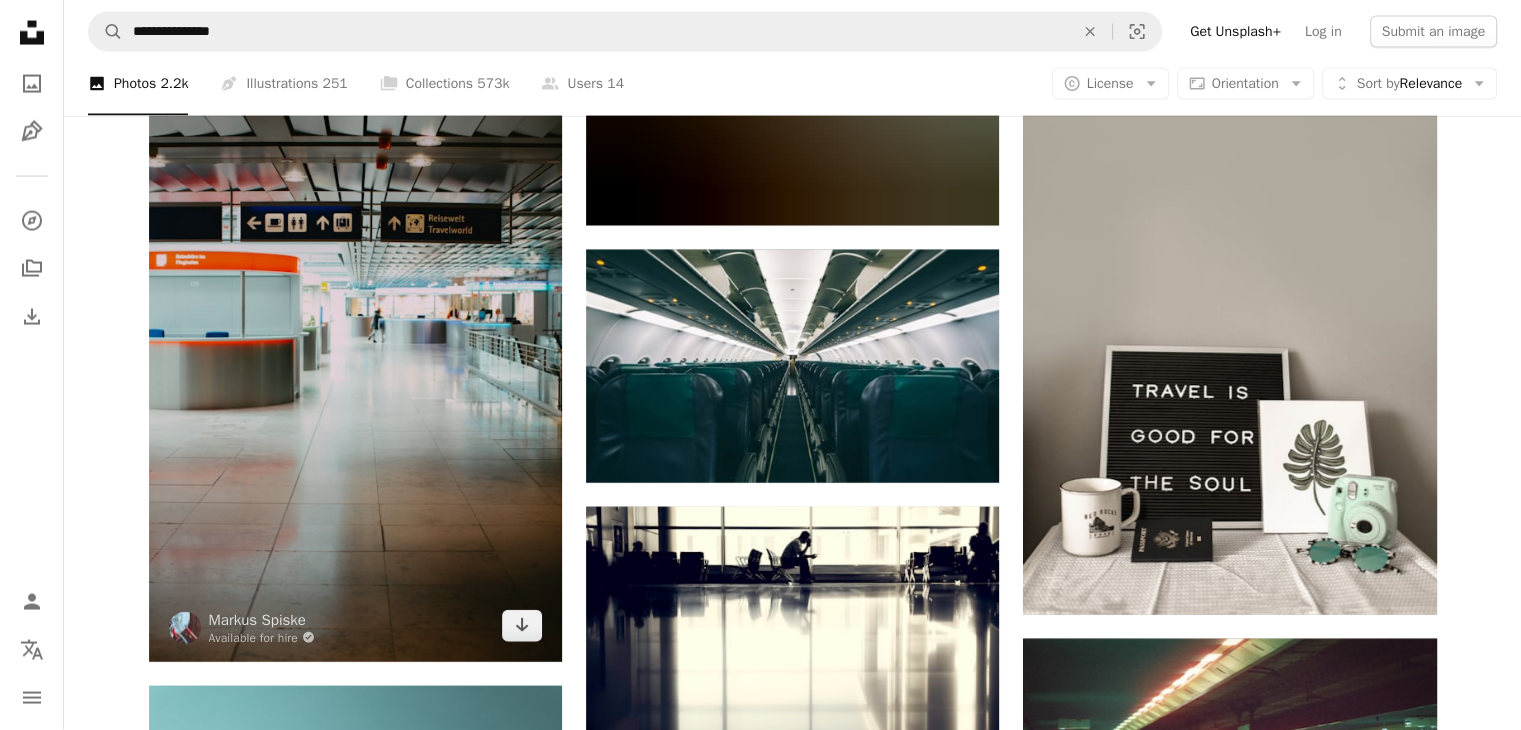 scroll, scrollTop: 19521, scrollLeft: 0, axis: vertical 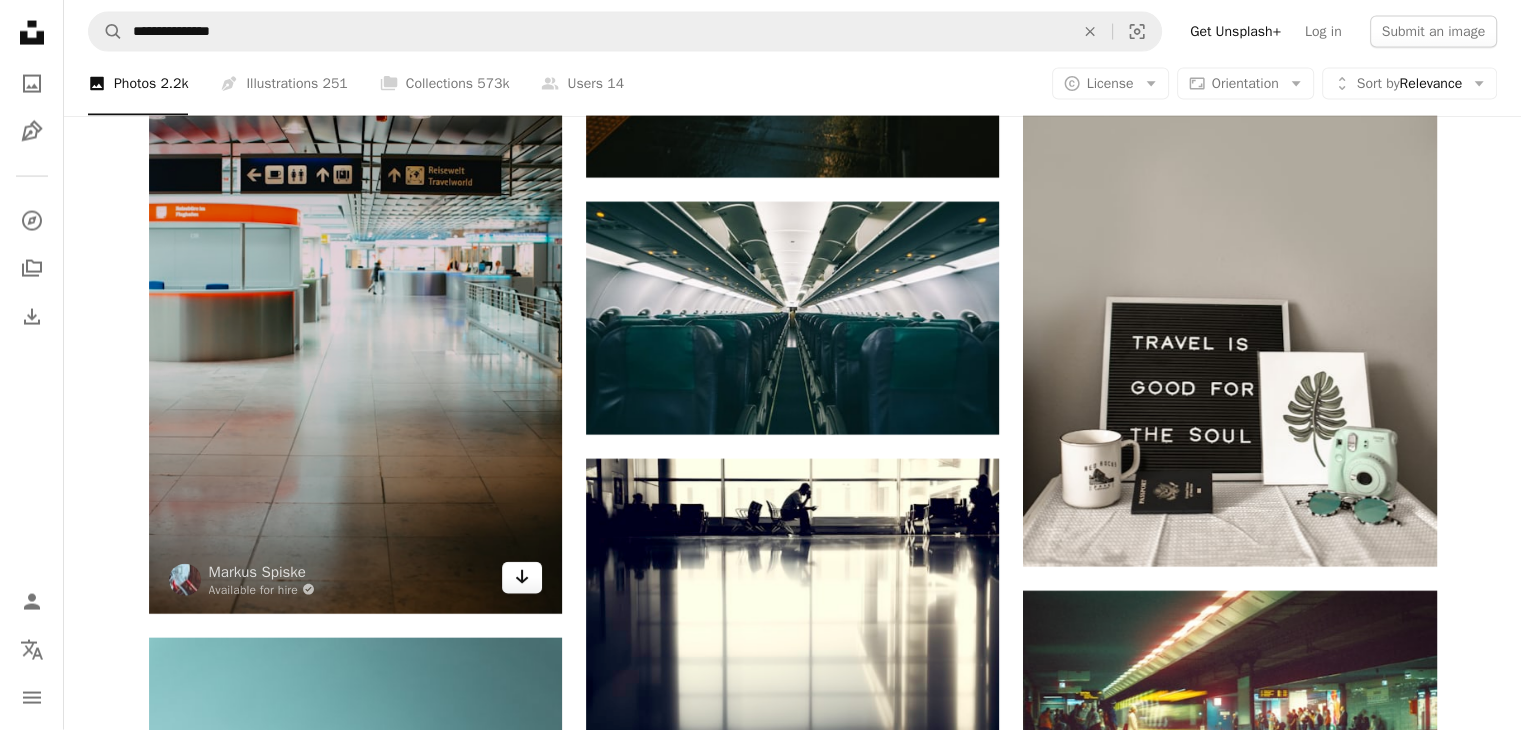 click on "Arrow pointing down" at bounding box center (522, 578) 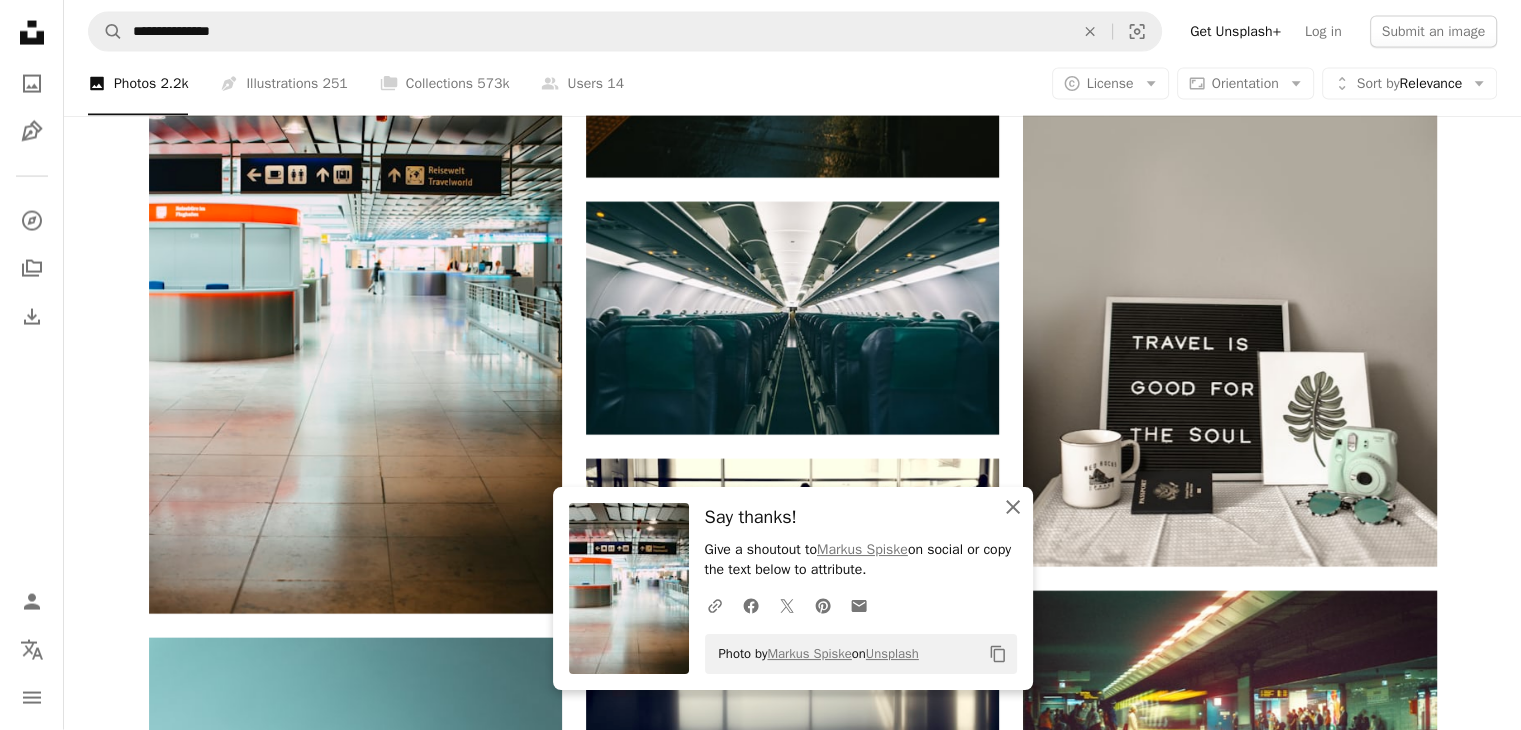 click 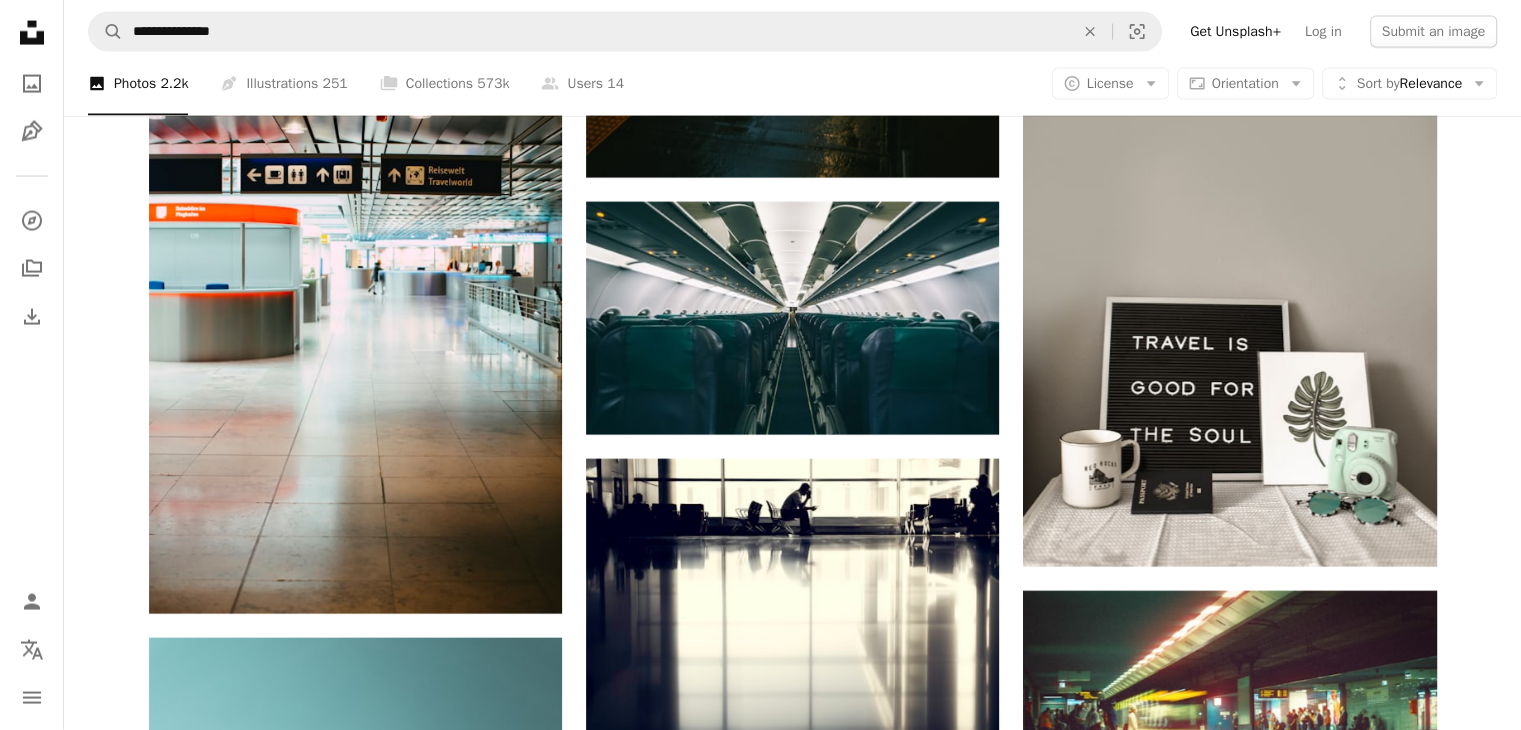 click on "A heart A plus sign Getty Images For  Unsplash+ A lock   Download A heart A plus sign [FIRST] [LAST] Arrow pointing down A heart A plus sign [FIRST] [LAST] Arrow pointing down A heart A plus sign [FIRST] [LAST] Arrow pointing down A heart A plus sign [FIRST] [LAST] Arrow pointing down A heart A plus sign [FIRST] [LAST] Arrow pointing down Plus sign for Unsplash+ A heart A plus sign Getty Images For  Unsplash+ A lock   Download Plus sign for Unsplash+ A heart A plus sign Getty Images For  Unsplash+ A lock   Download A heart A plus sign [FIRST] [LAST] Available for hire A checkmark inside of a circle Arrow pointing down –– ––– –––  –– ––– –  ––– –––  ––––  –   – –– –––  – – ––– –– –– –––– –– The best in on-brand content creation Learn More A heart A plus sign [FIRST] 📷 [LAST] Arrow pointing down A heart A plus sign [FIRST] [LAST] Arrow pointing down Plus sign for Unsplash+ A heart" at bounding box center [792, -6551] 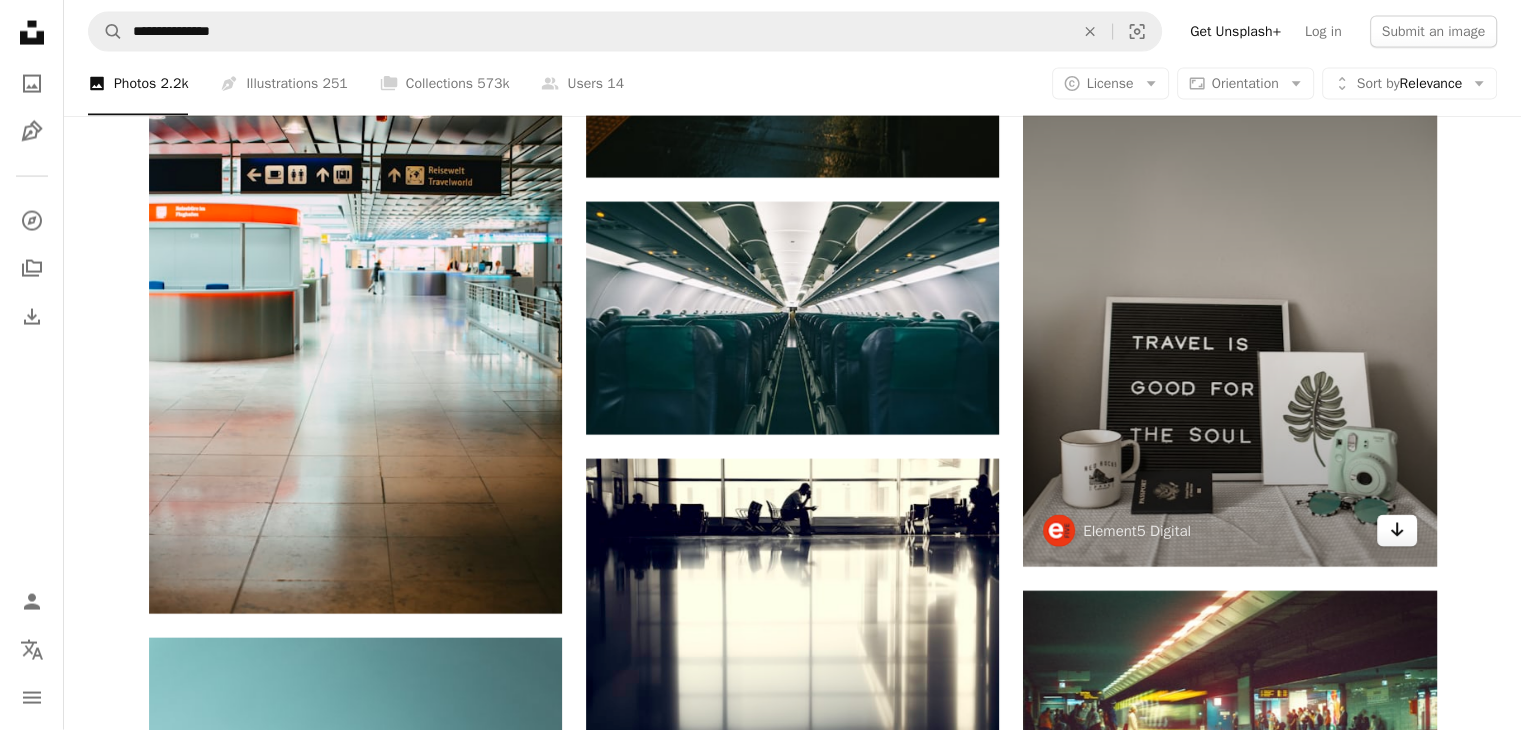 click on "Arrow pointing down" 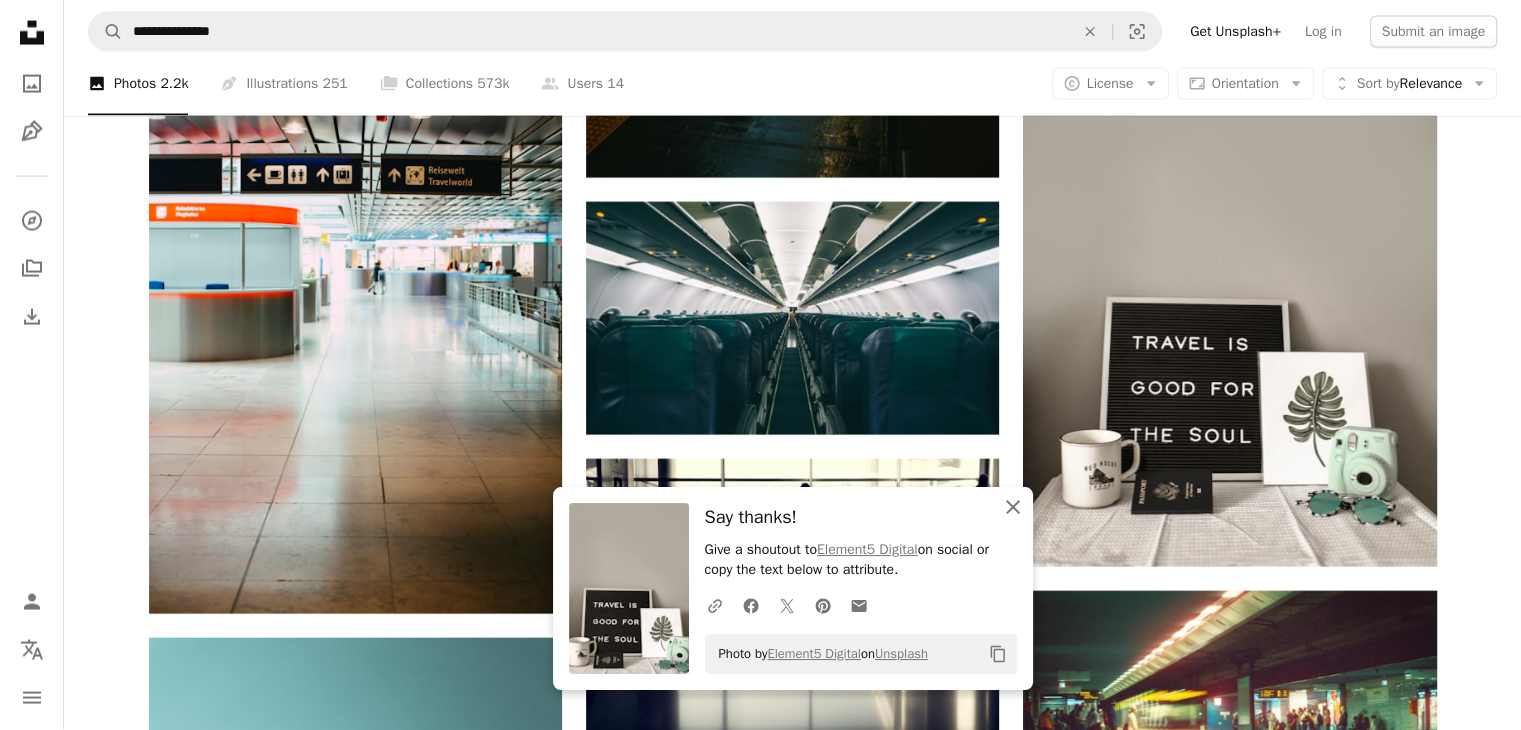 click 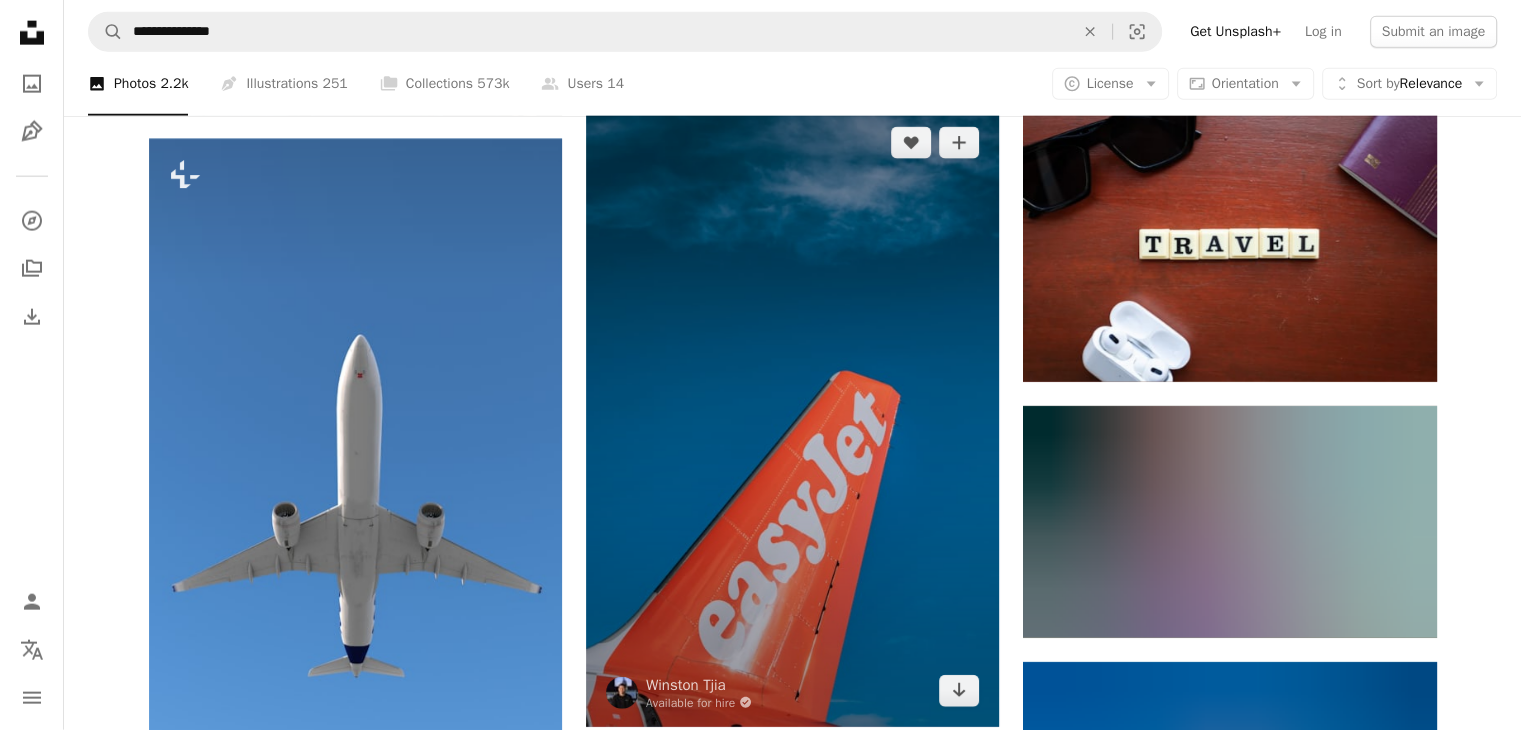 scroll, scrollTop: 50421, scrollLeft: 0, axis: vertical 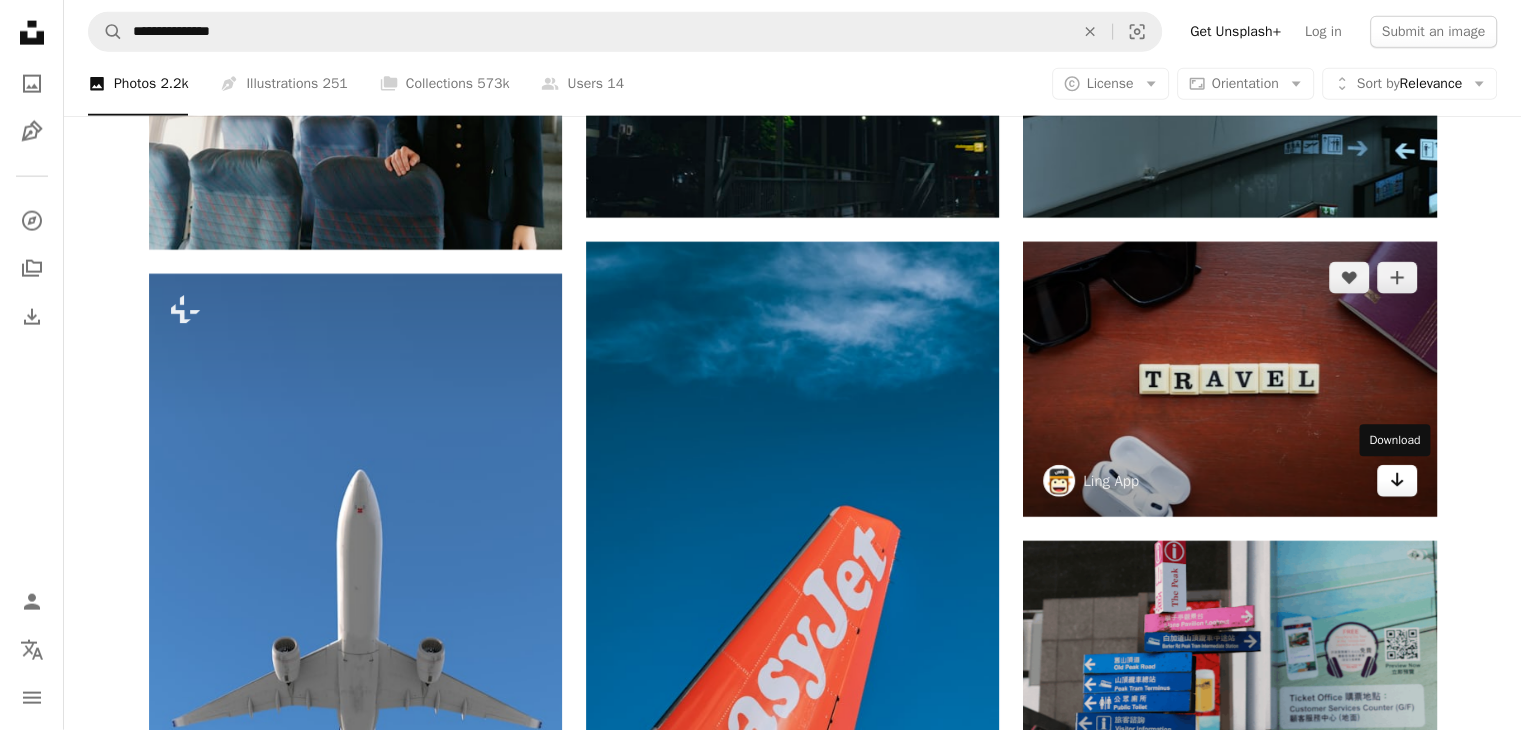 click on "Arrow pointing down" 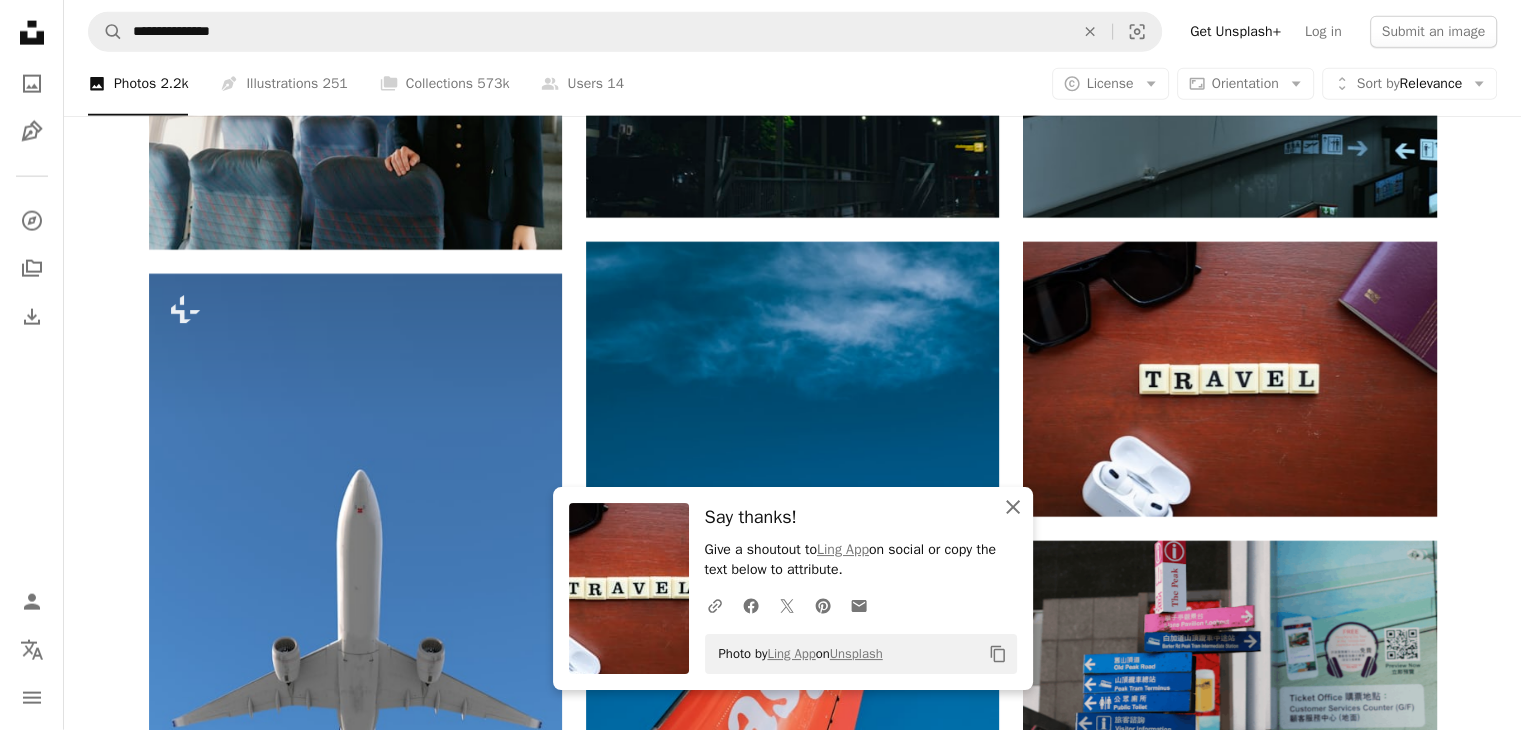 click on "An X shape" 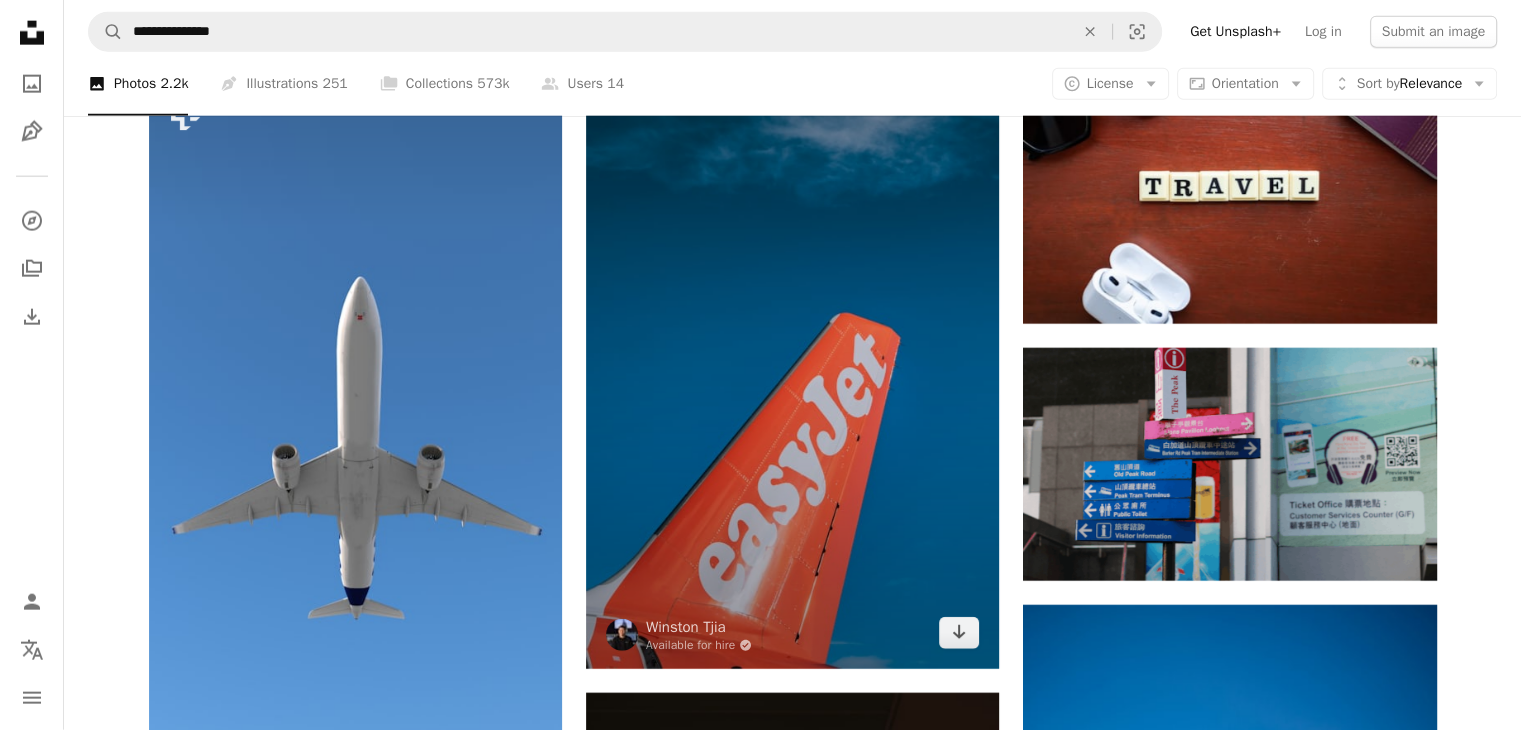 scroll, scrollTop: 50821, scrollLeft: 0, axis: vertical 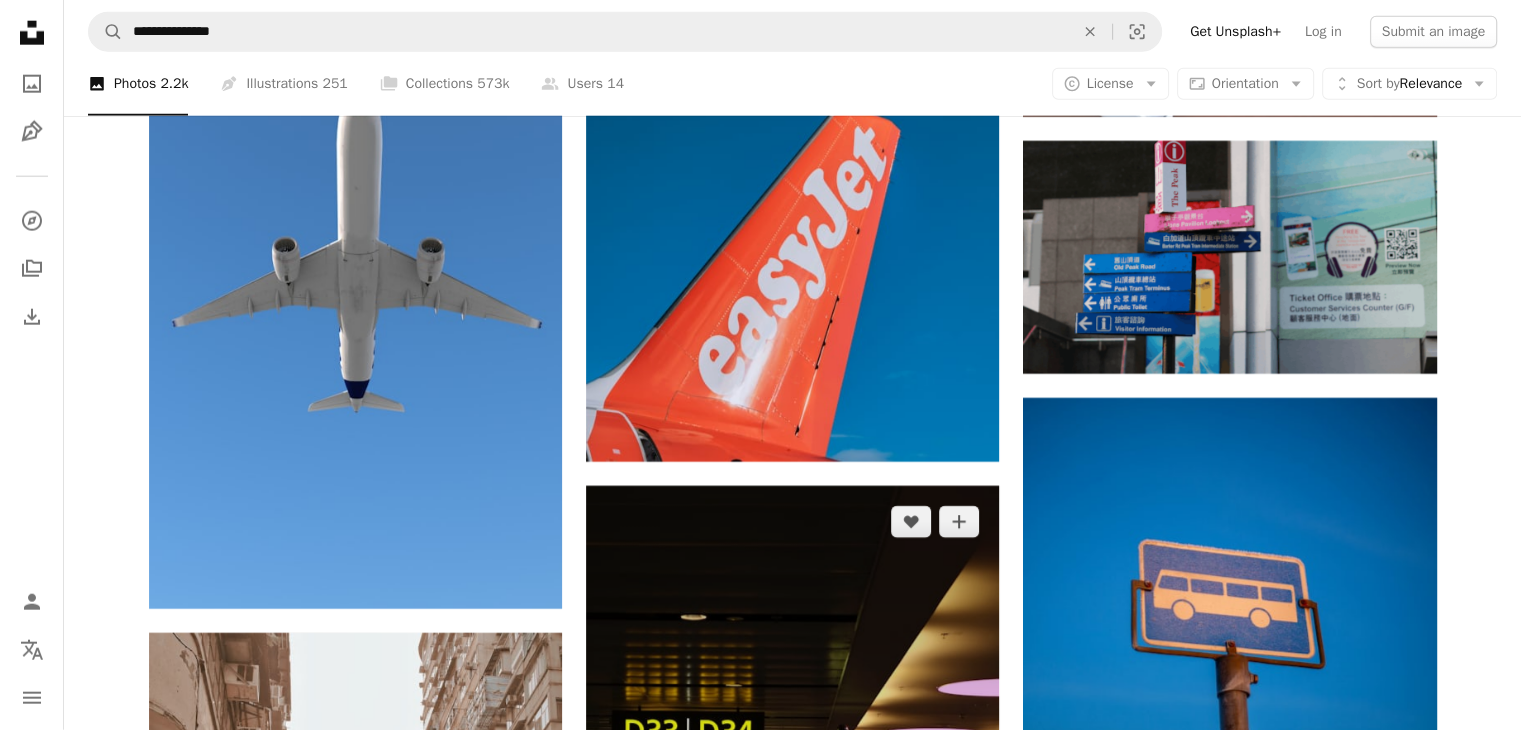 click on "A heart A plus sign Getty Images For  Unsplash+ A lock   Download A heart A plus sign [FIRST] [LAST] Arrow pointing down A heart A plus sign [FIRST] [LAST] Arrow pointing down A heart A plus sign [FIRST] [LAST] Arrow pointing down A heart A plus sign [FIRST] [LAST] Arrow pointing down A heart A plus sign [FIRST] [LAST] Arrow pointing down Plus sign for Unsplash+ A heart A plus sign Getty Images For  Unsplash+ A lock   Download Plus sign for Unsplash+ A heart A plus sign Getty Images For  Unsplash+ A lock   Download A heart A plus sign [FIRST] [LAST] Available for hire A checkmark inside of a circle Arrow pointing down –– ––– –––  –– ––– –  ––– –––  ––––  –   – –– –––  – – ––– –– –– –––– –– The best in on-brand content creation Learn More A heart A plus sign [FIRST] 📷 [LAST] Arrow pointing down A heart A plus sign [FIRST] [LAST] Arrow pointing down Plus sign for Unsplash+ A heart" at bounding box center (793, -23985) 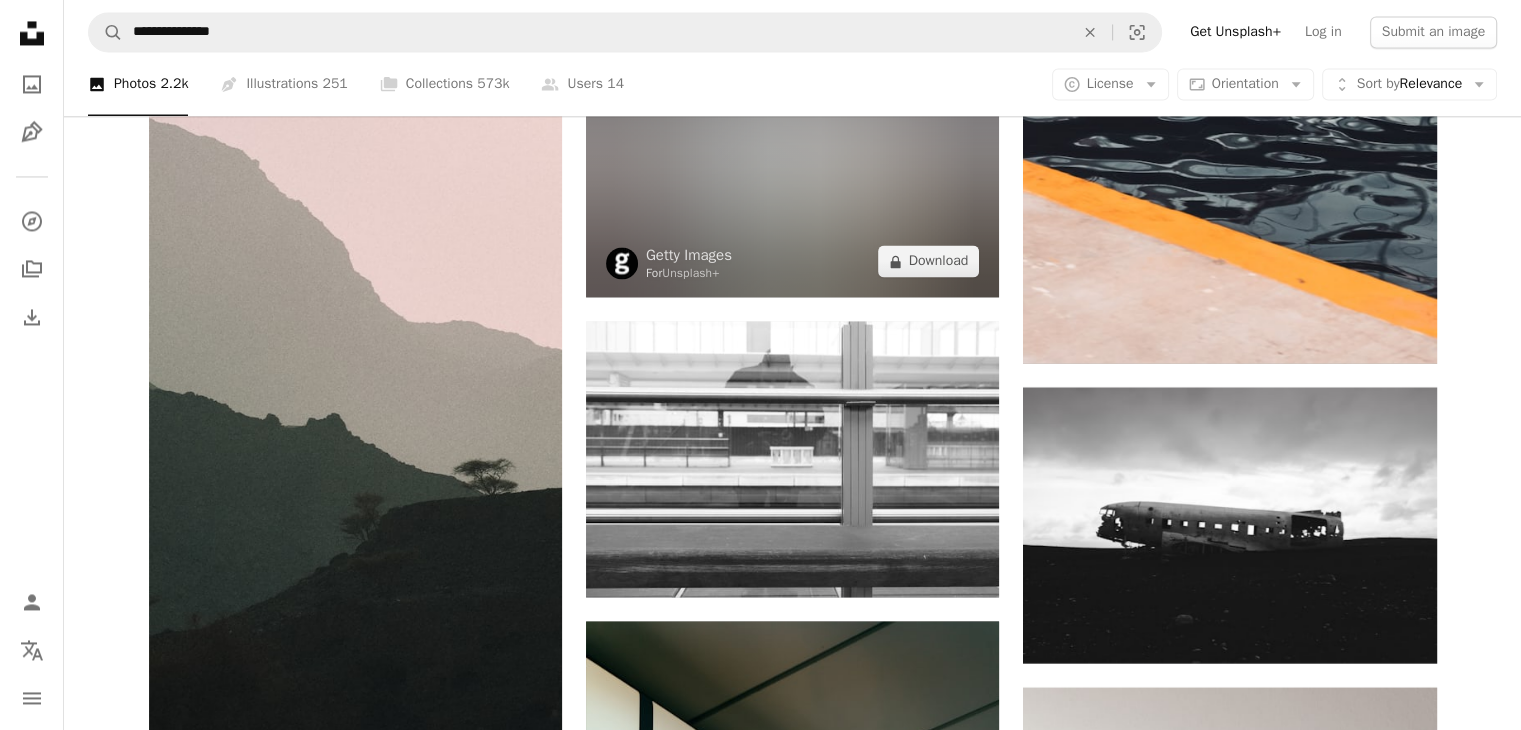scroll, scrollTop: 56621, scrollLeft: 0, axis: vertical 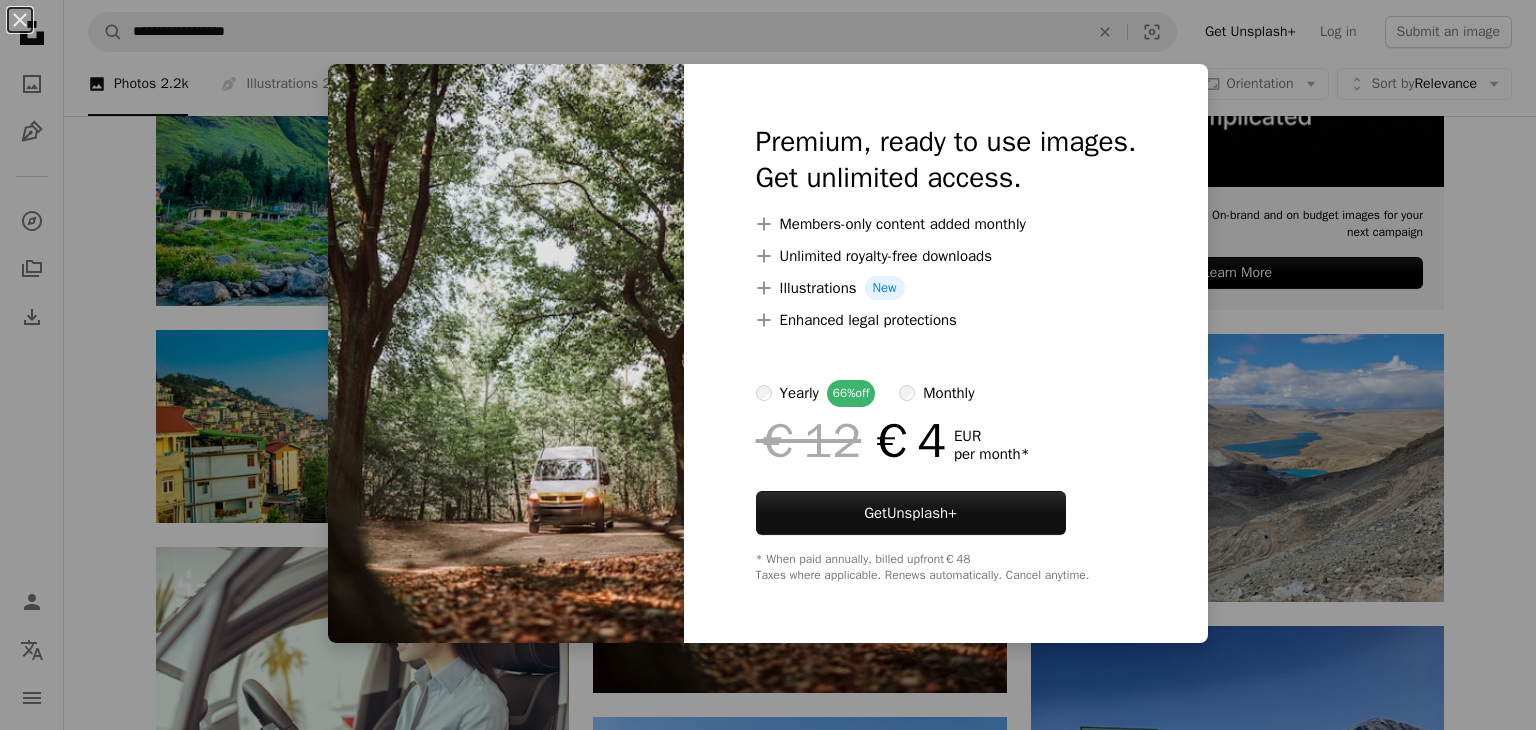 click on "An X shape Premium, ready to use images. Get unlimited access. A plus sign Members-only content added monthly A plus sign Unlimited royalty-free downloads A plus sign Illustrations  New A plus sign Enhanced legal protections yearly 66%  off monthly €12   €4 EUR per month * Get  Unsplash+ * When paid annually, billed upfront  €48 Taxes where applicable. Renews automatically. Cancel anytime." at bounding box center (768, 365) 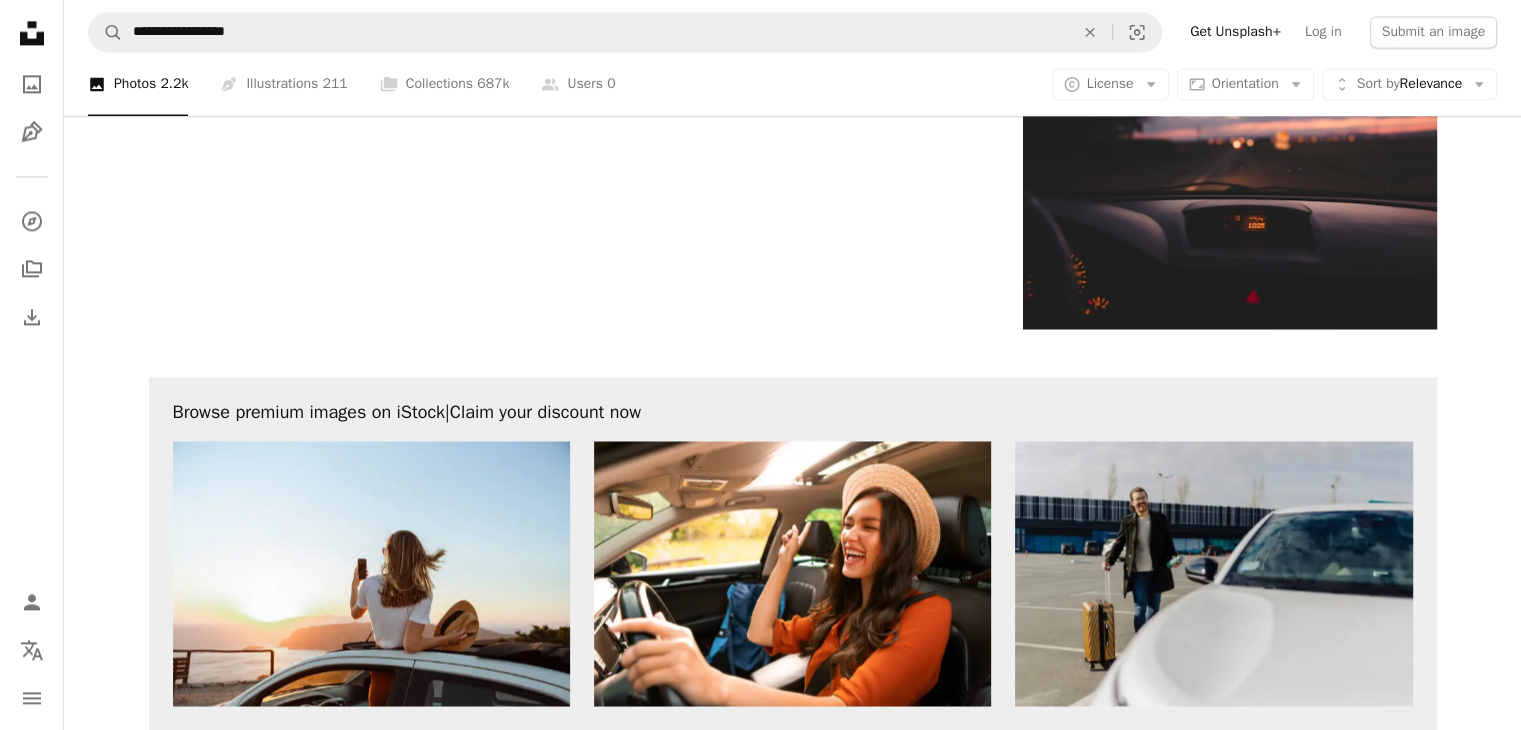 scroll, scrollTop: 3200, scrollLeft: 0, axis: vertical 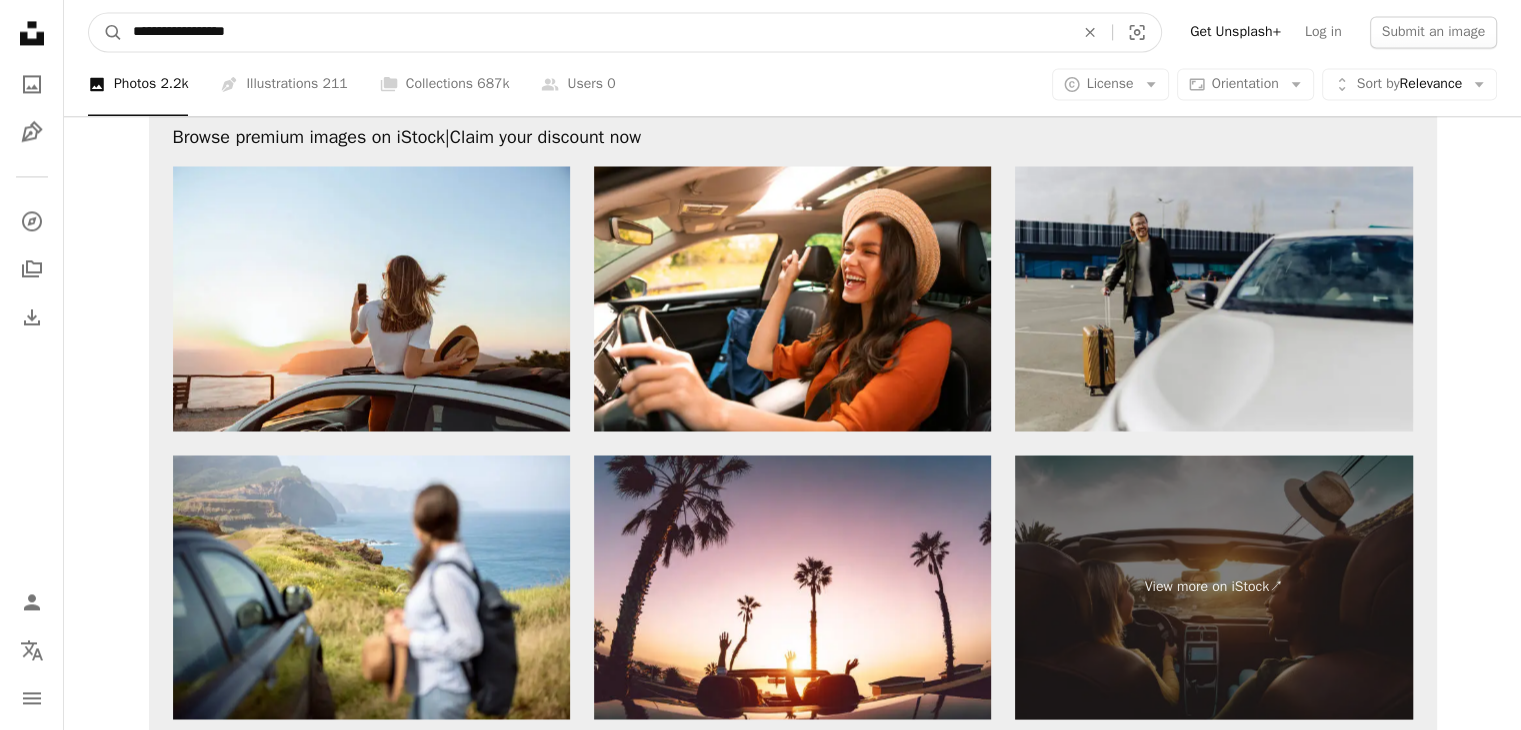 drag, startPoint x: 276, startPoint y: 15, endPoint x: 166, endPoint y: 28, distance: 110.76552 